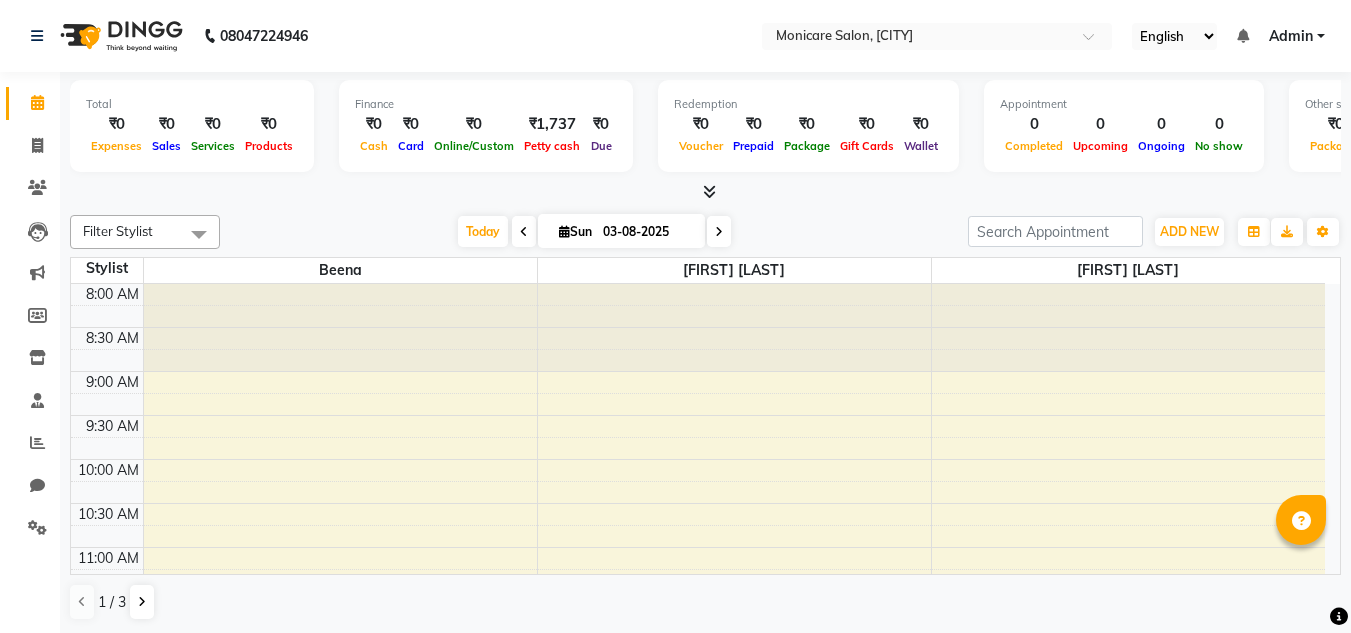 scroll, scrollTop: 0, scrollLeft: 0, axis: both 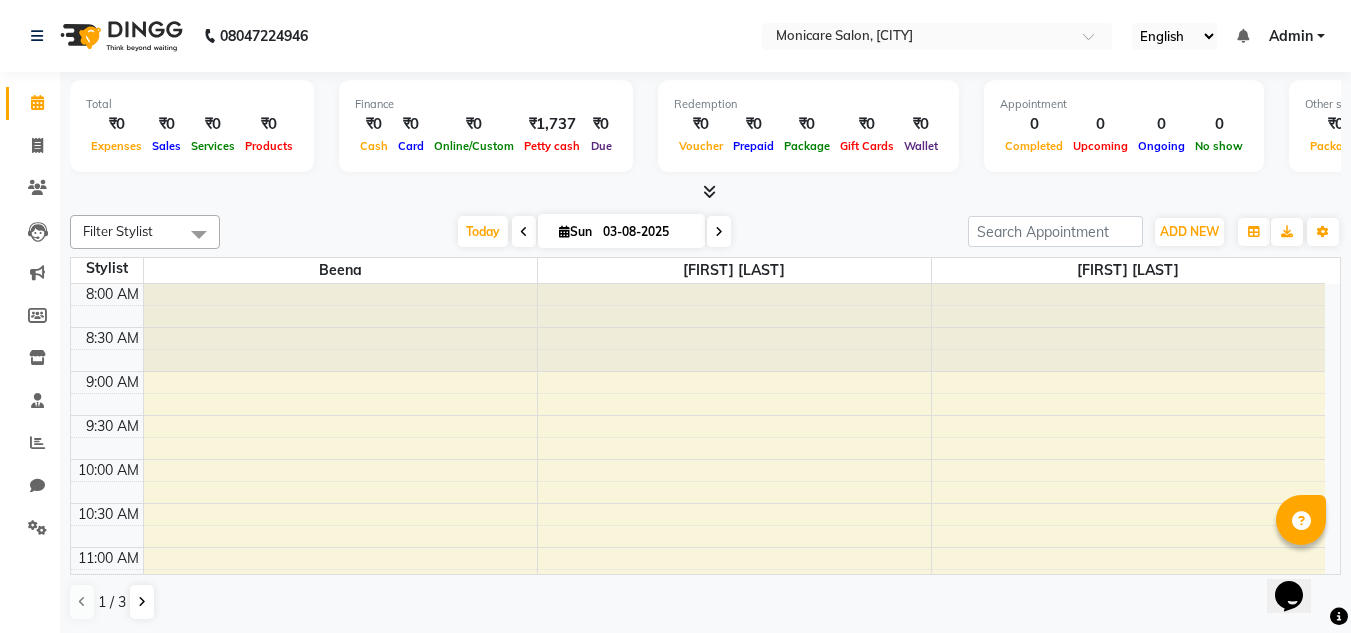 click on "03-08-2025" at bounding box center (647, 232) 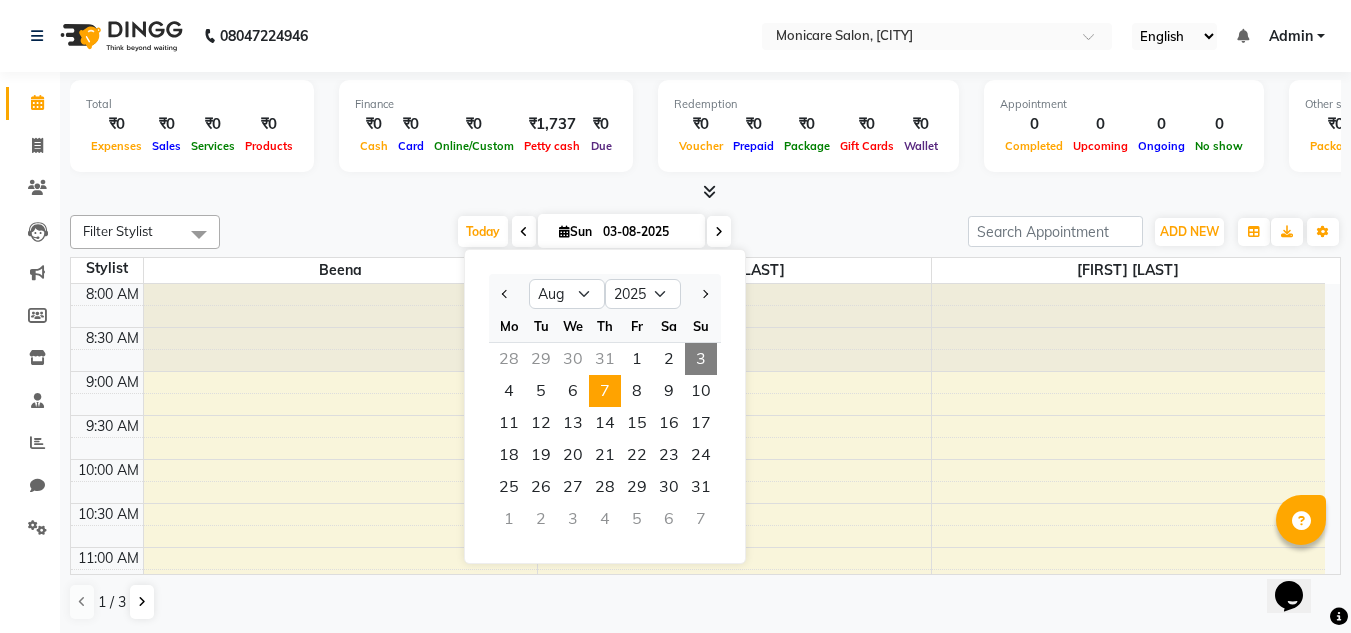 click on "7" at bounding box center (605, 391) 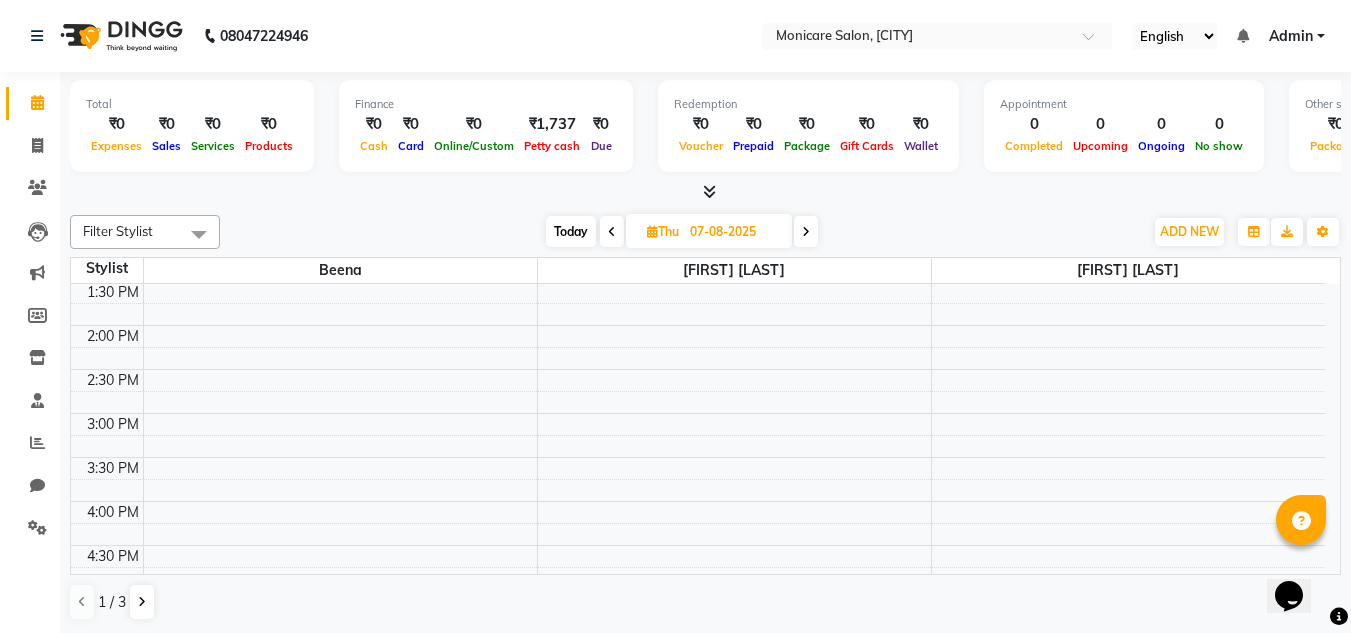 scroll, scrollTop: 487, scrollLeft: 0, axis: vertical 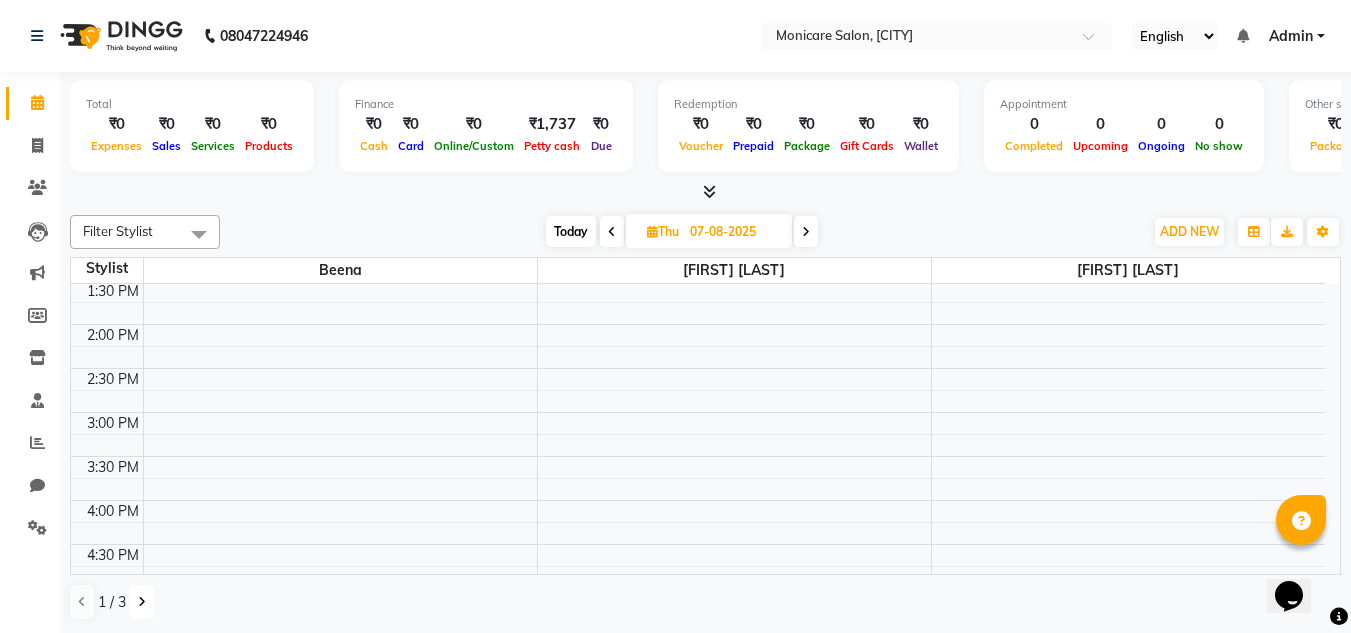 click at bounding box center (142, 602) 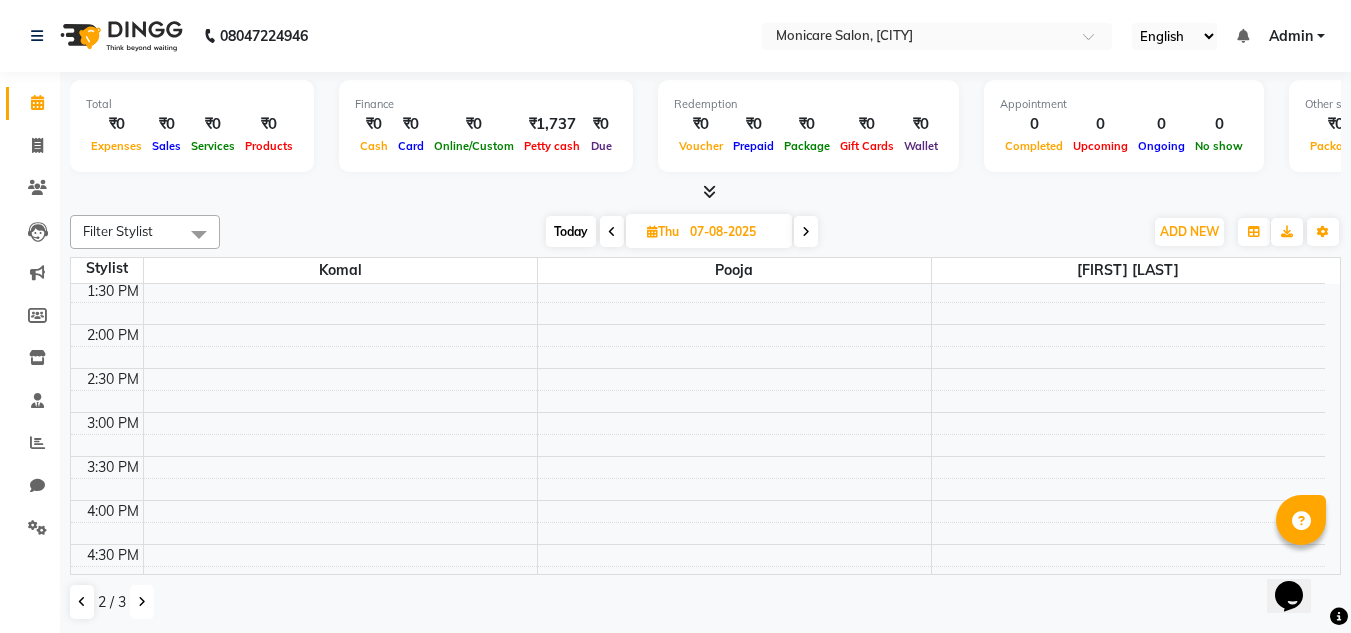 click at bounding box center (142, 602) 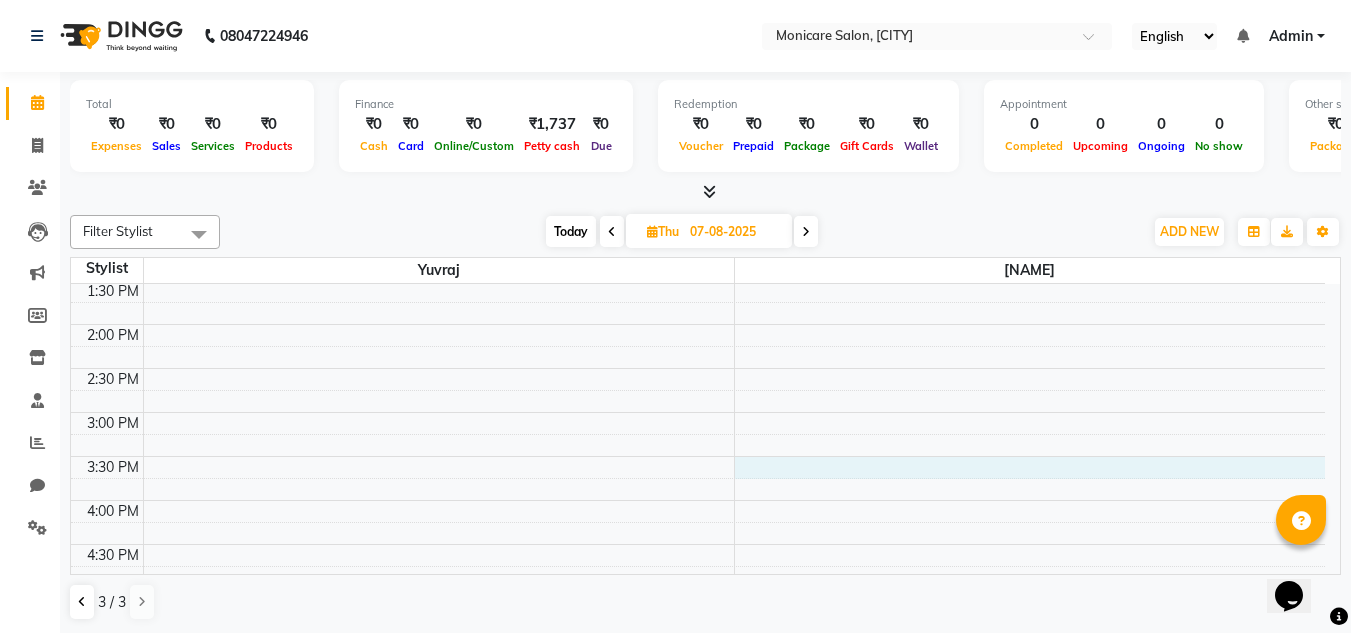 click on "8:00 AM 8:30 AM 9:00 AM 9:30 AM 10:00 AM 10:30 AM 11:00 AM 11:30 AM 12:00 PM 12:30 PM 1:00 PM 1:30 PM 2:00 PM 2:30 PM 3:00 PM 3:30 PM 4:00 PM 4:30 PM 5:00 PM 5:30 PM 6:00 PM 6:30 PM 7:00 PM 7:30 PM 8:00 PM 8:30 PM" at bounding box center (698, 368) 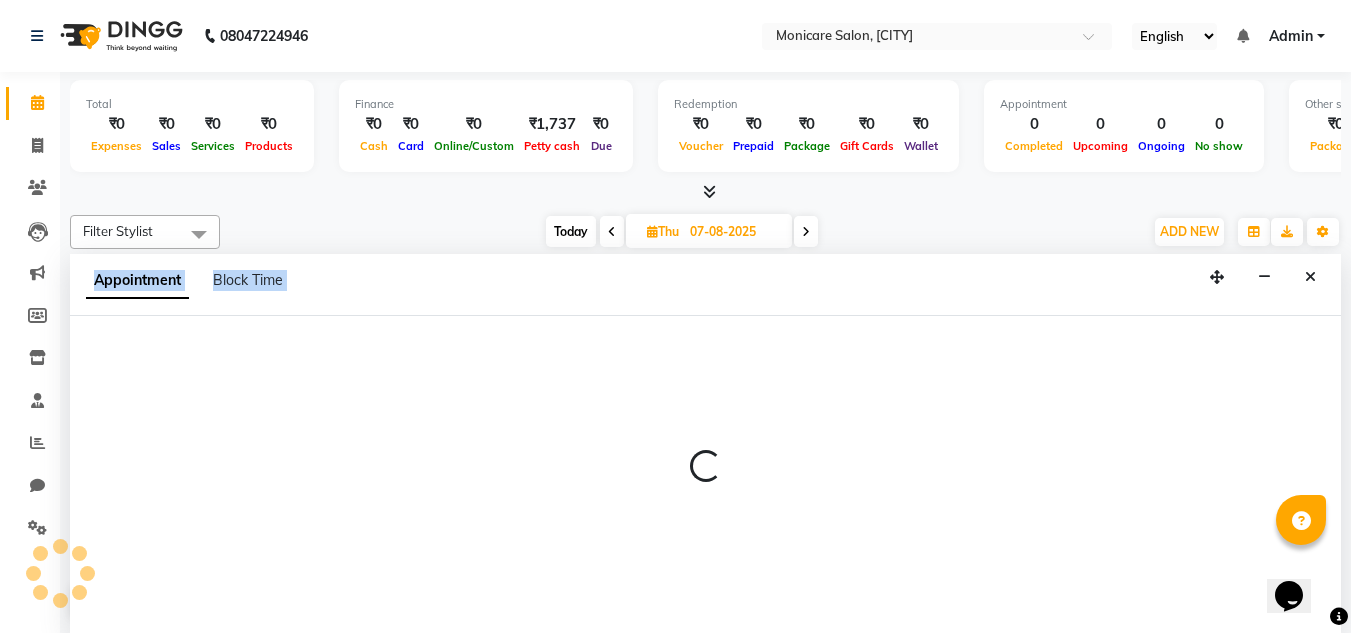 scroll, scrollTop: 1, scrollLeft: 0, axis: vertical 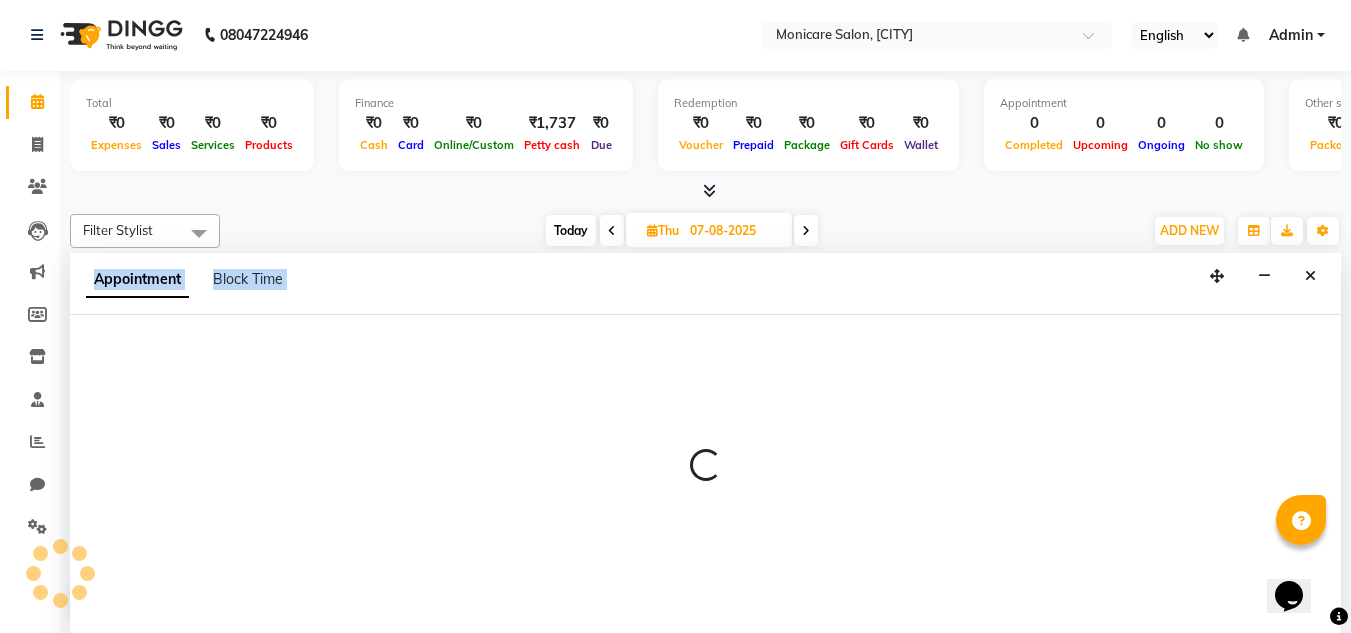 click at bounding box center [705, 466] 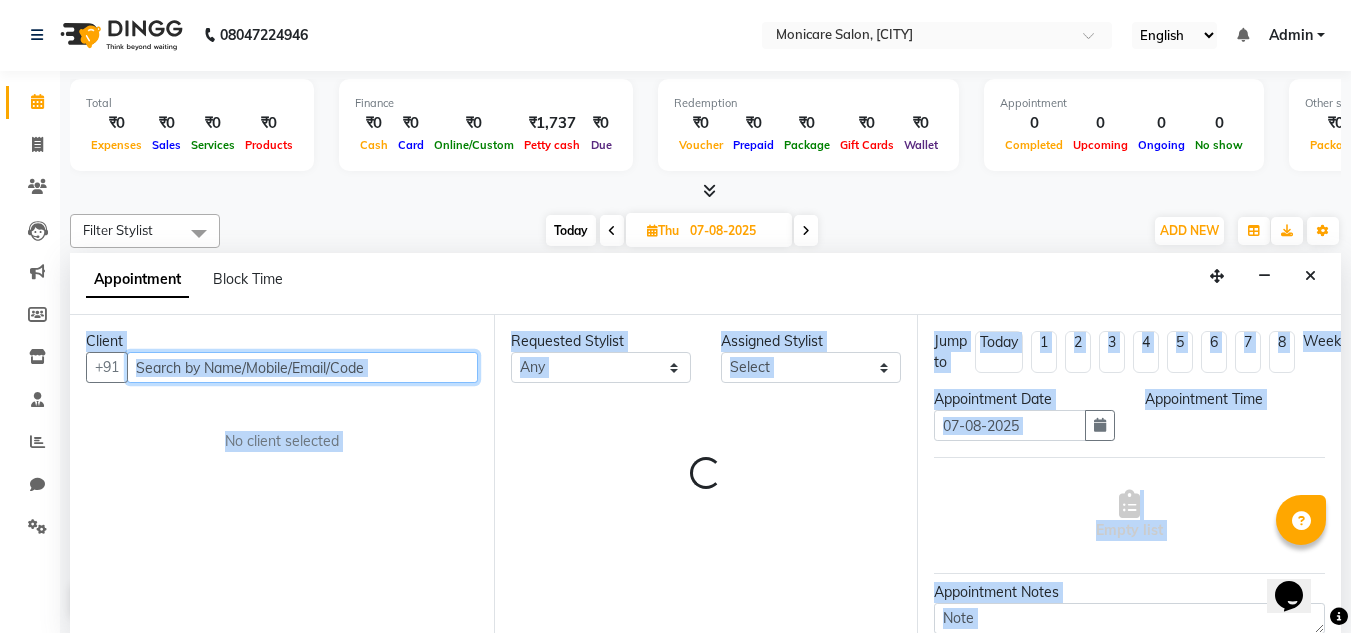 select on "930" 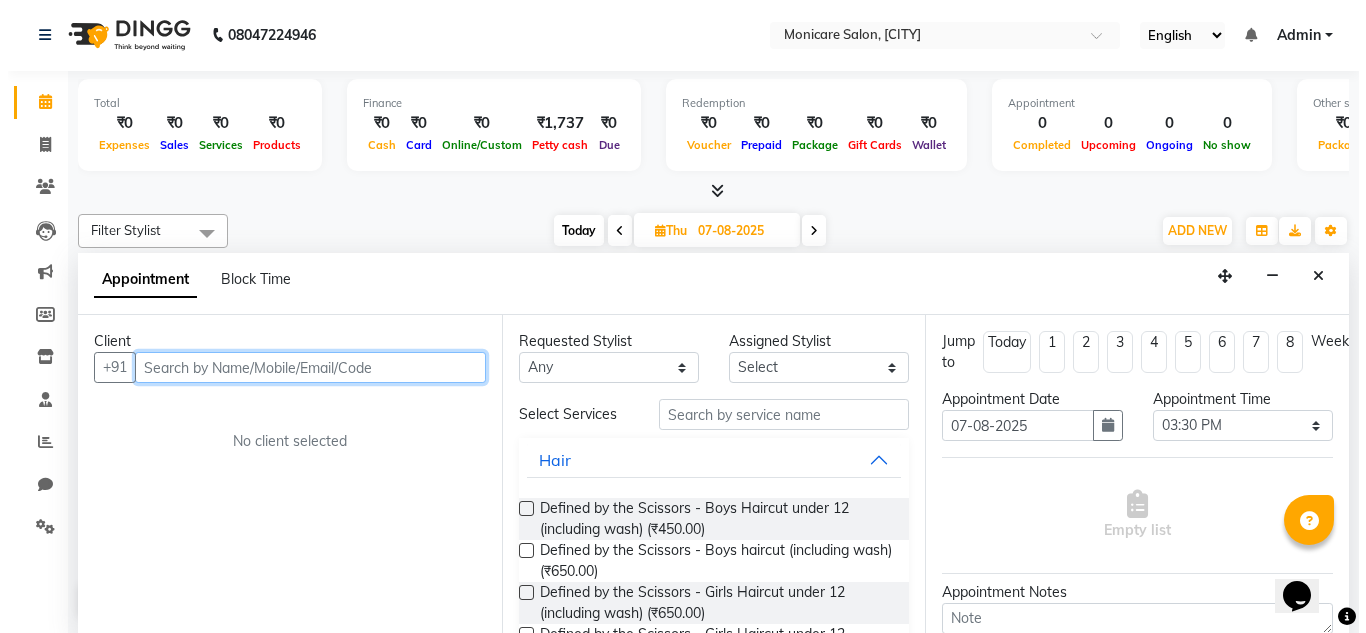 scroll, scrollTop: 0, scrollLeft: 0, axis: both 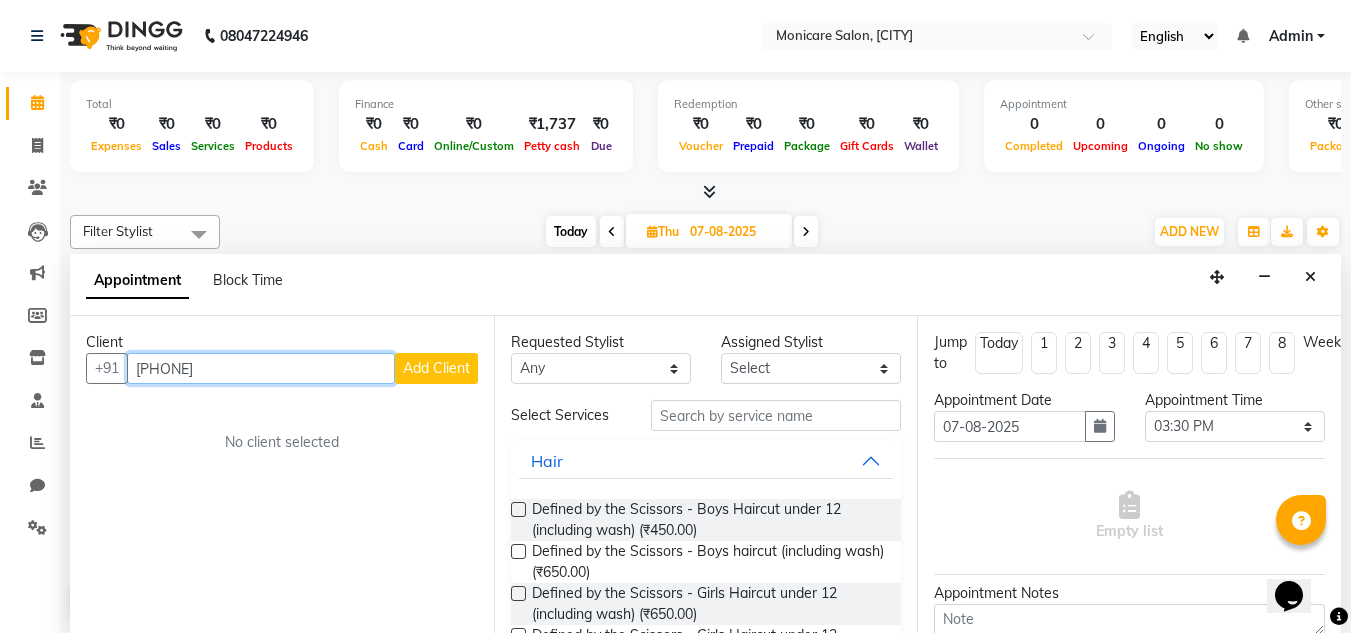 type on "[PHONE]" 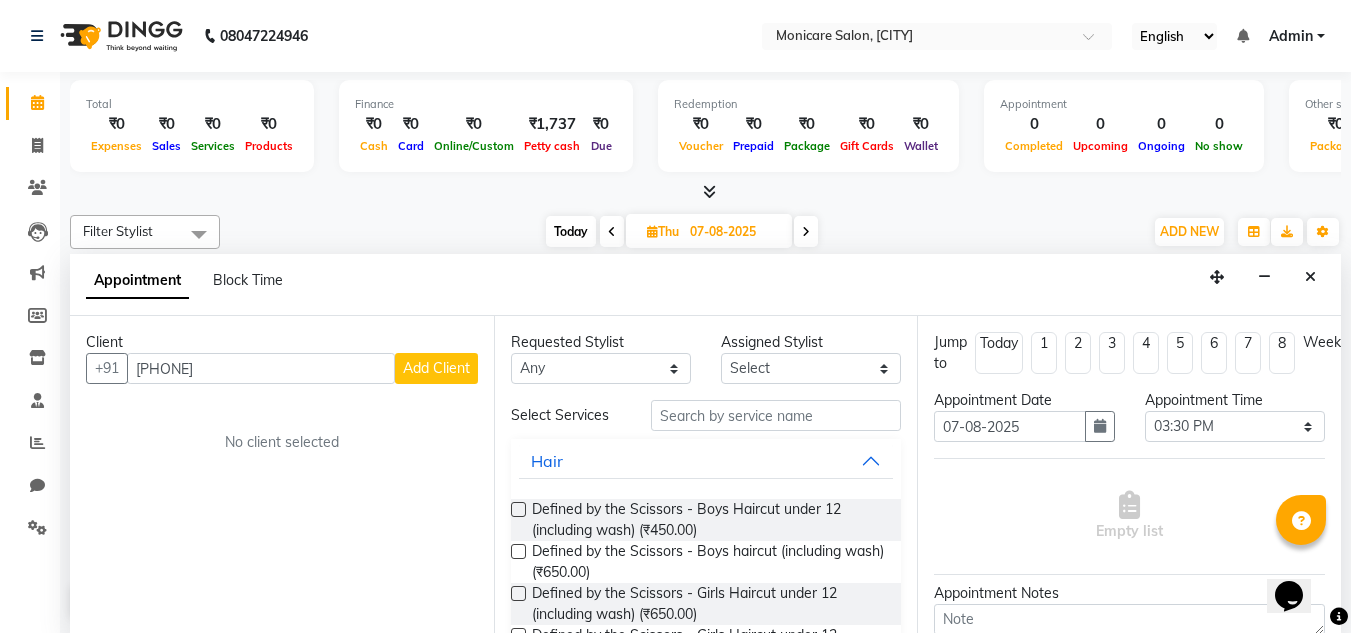 click on "Add Client" at bounding box center (436, 368) 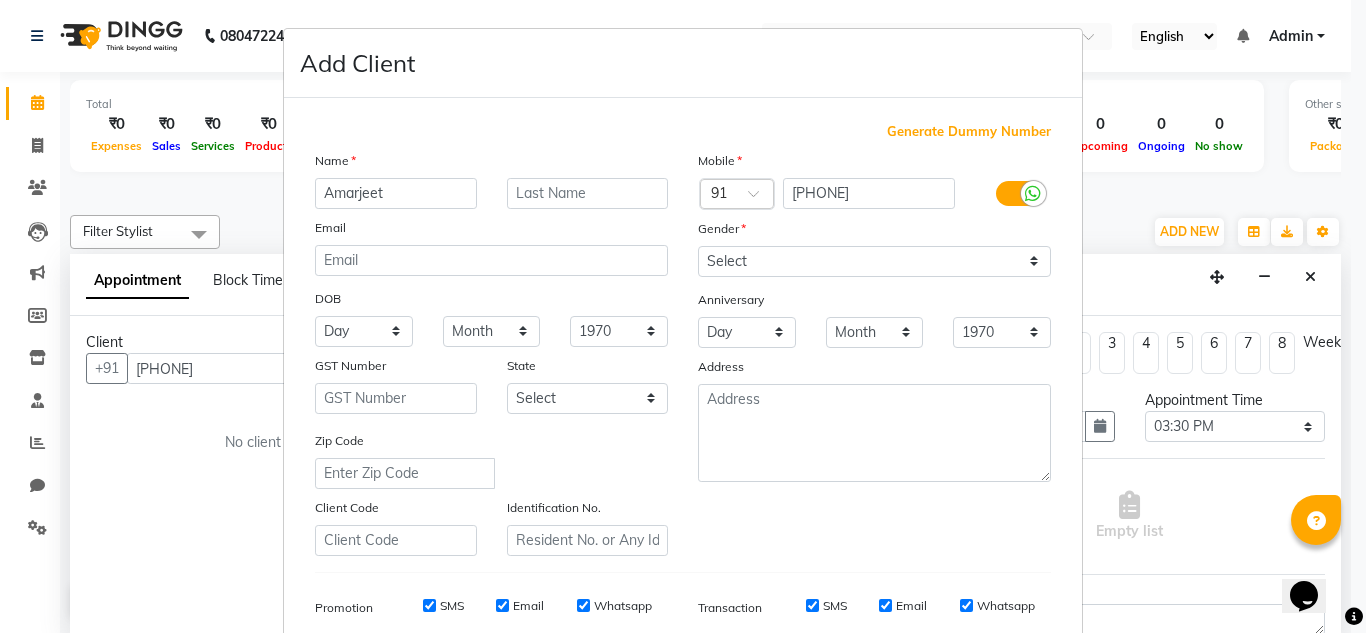 type on "Amarjeet" 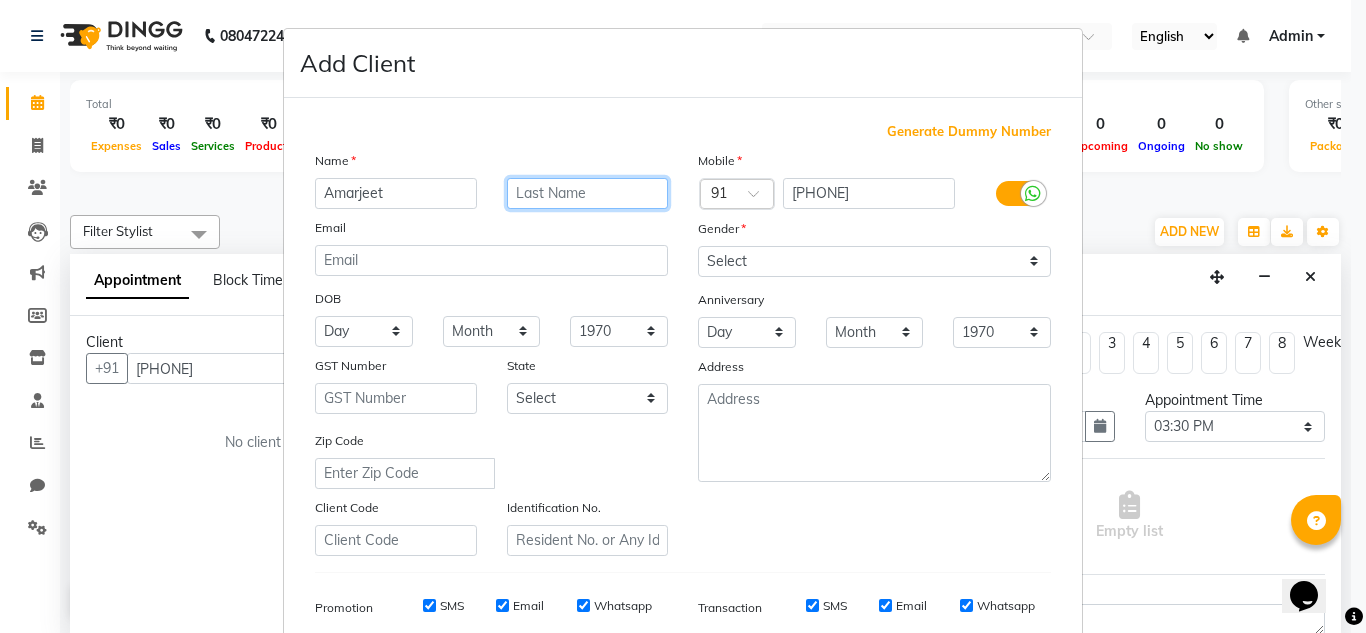 click at bounding box center [588, 193] 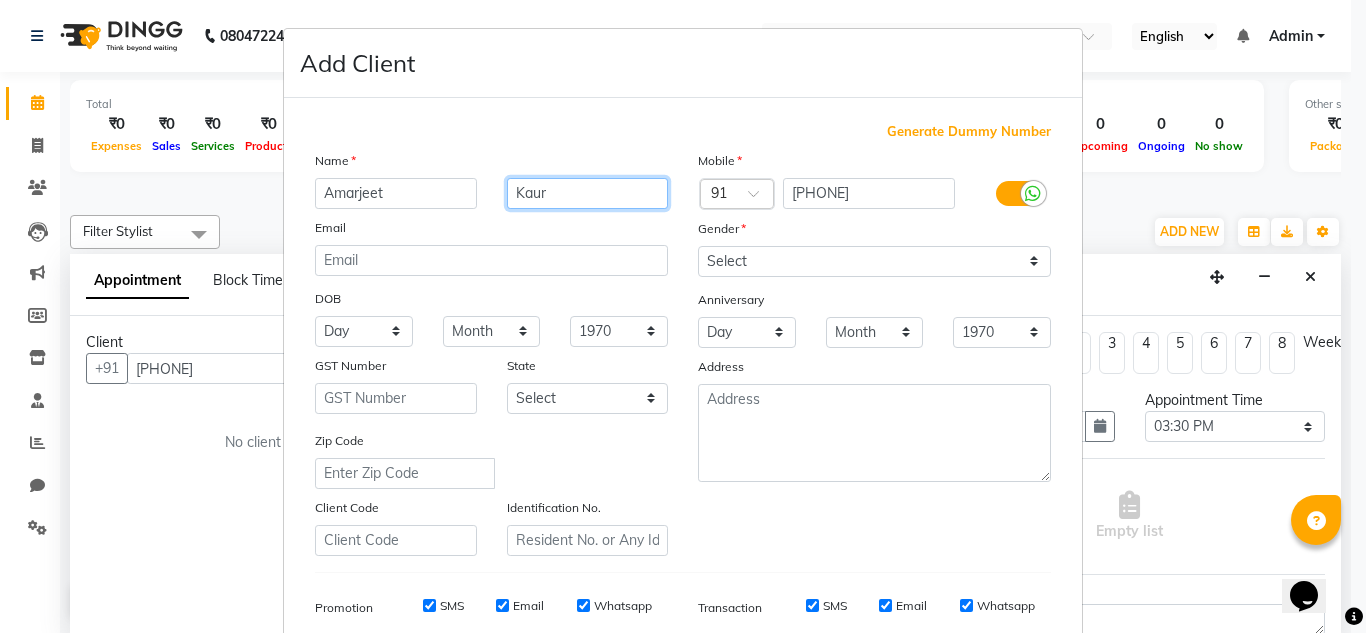 type on "Kaur" 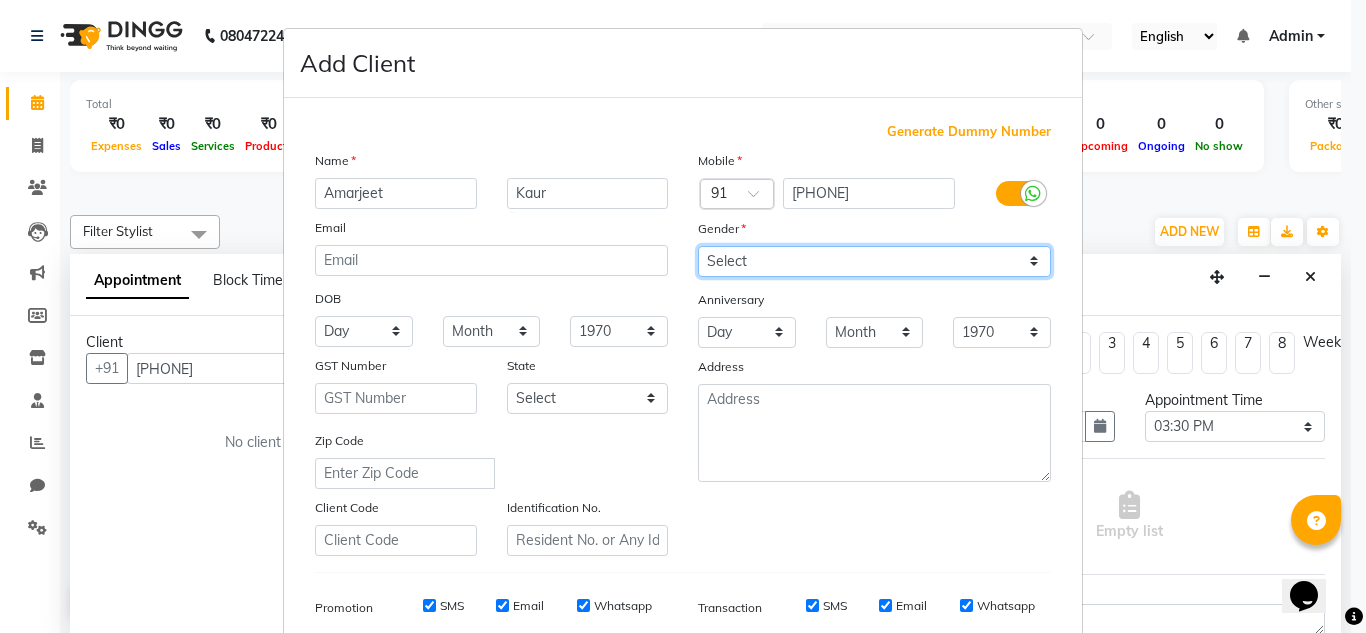 click on "Select Male Female Other Prefer Not To Say" at bounding box center [874, 261] 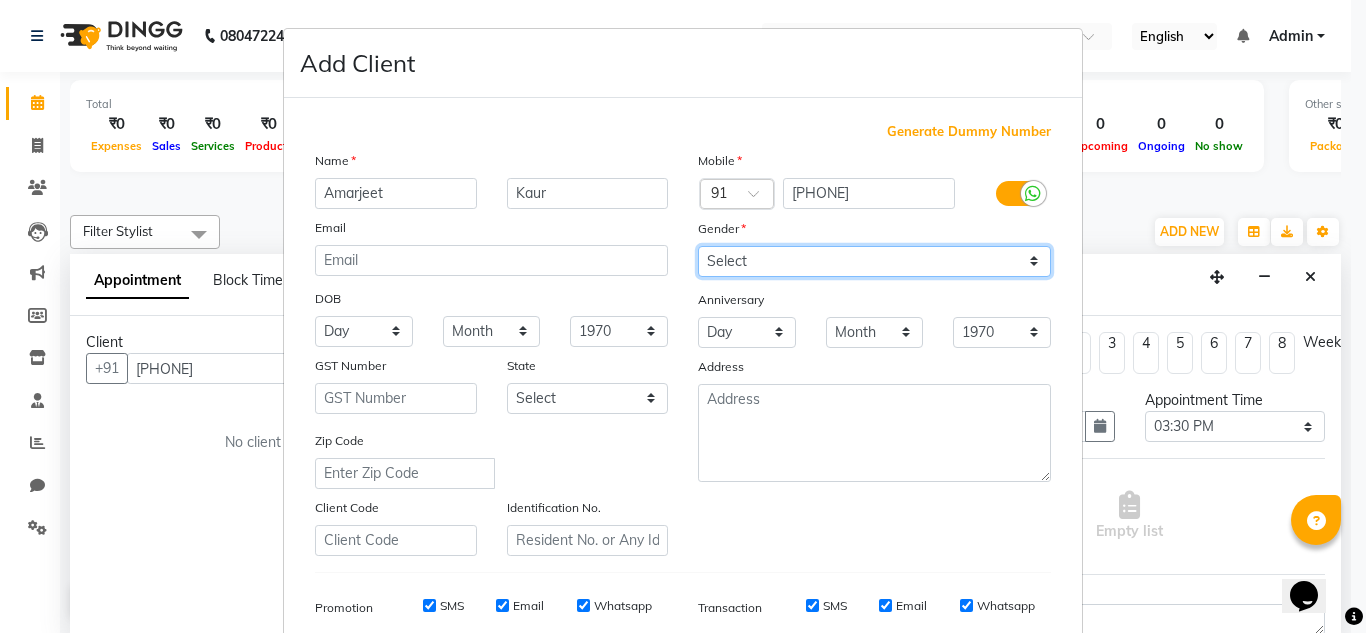 select on "female" 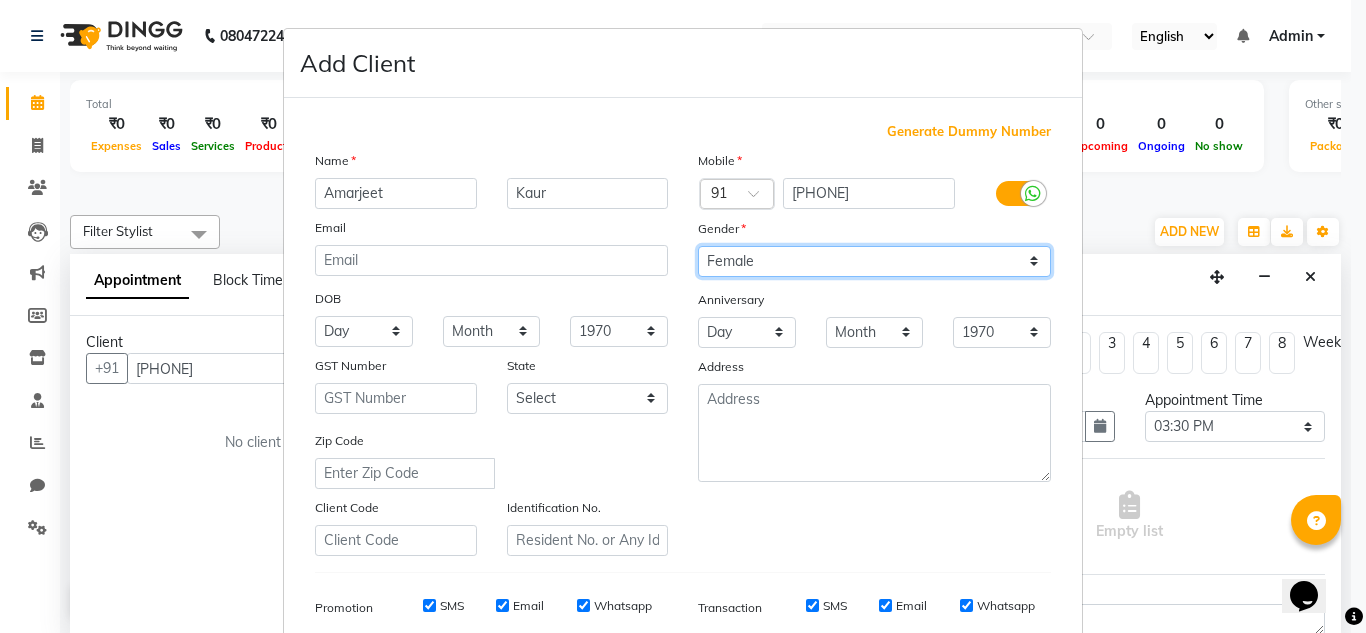 click on "Select Male Female Other Prefer Not To Say" at bounding box center [874, 261] 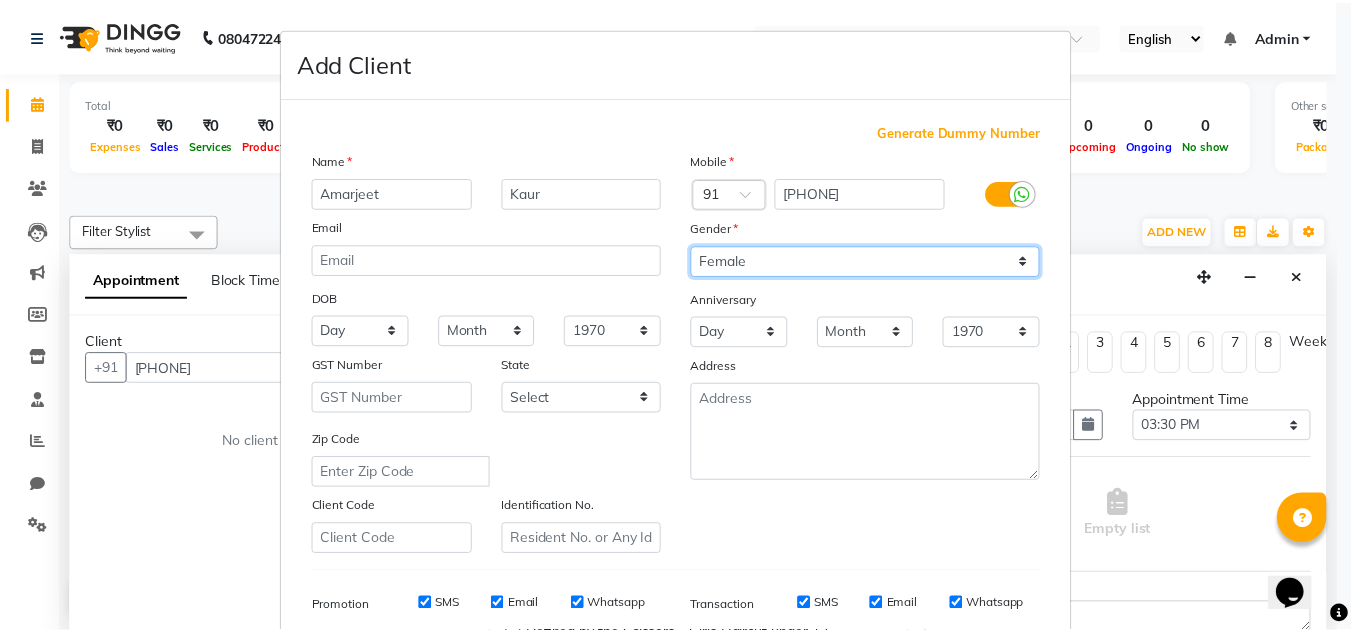 scroll, scrollTop: 290, scrollLeft: 0, axis: vertical 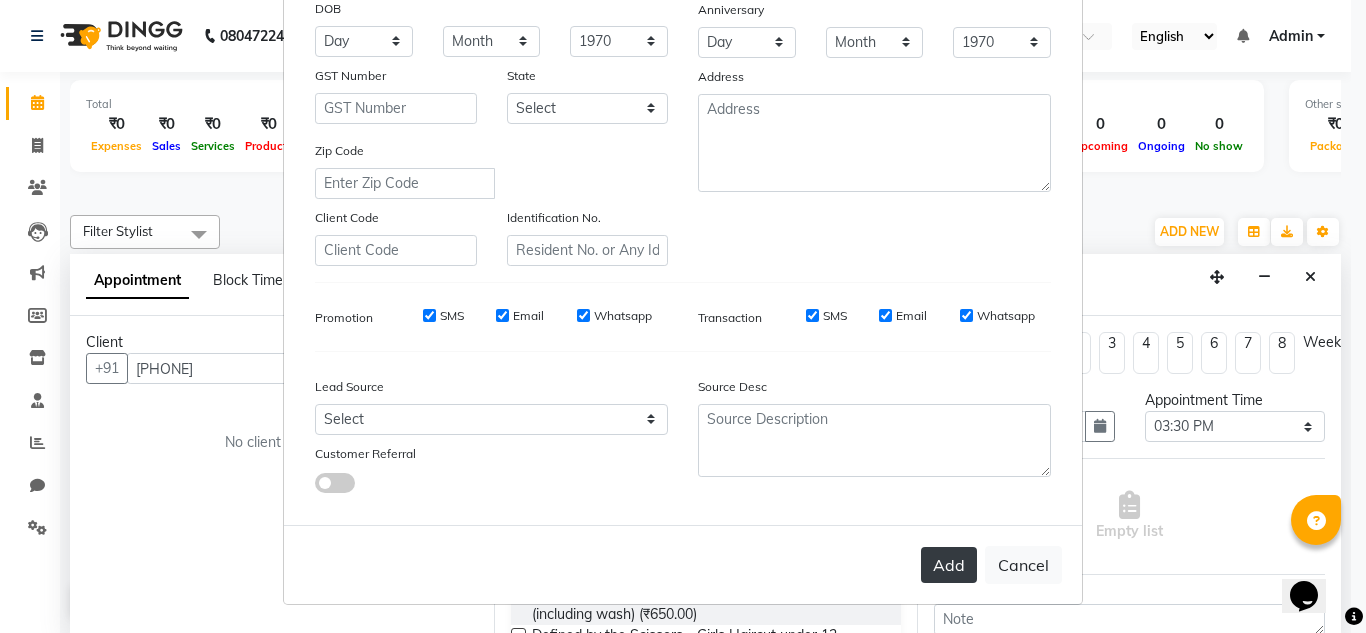 click on "Add" at bounding box center (949, 565) 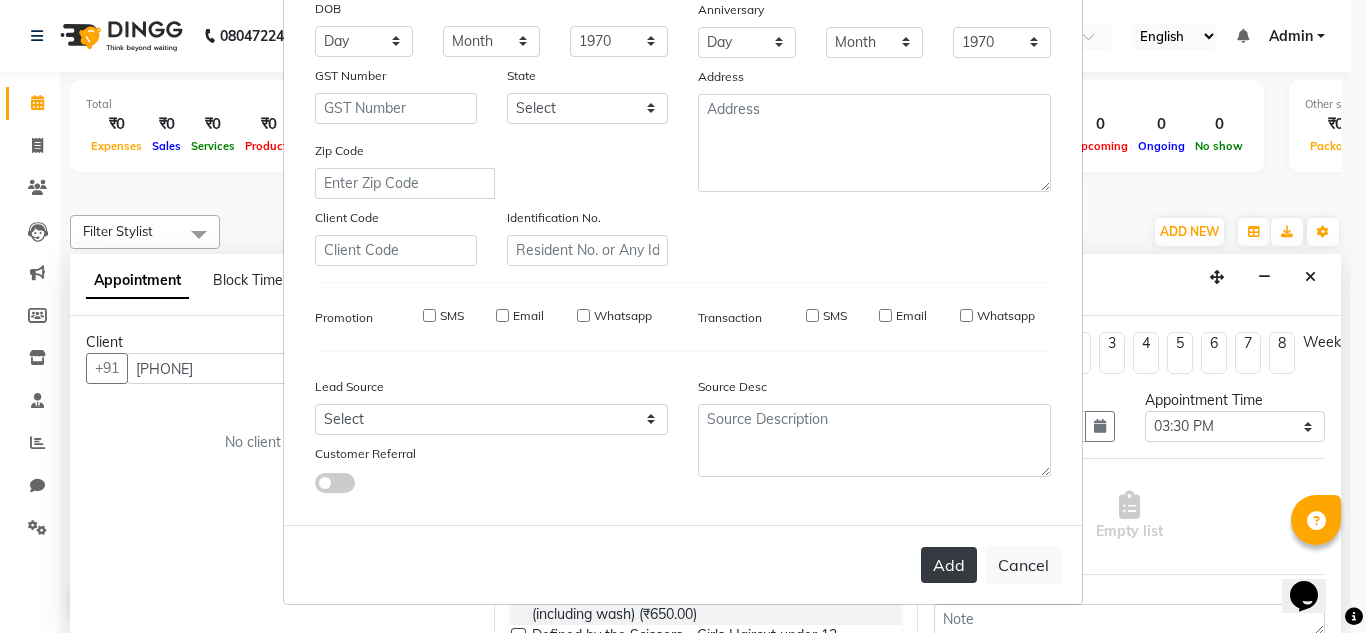 type 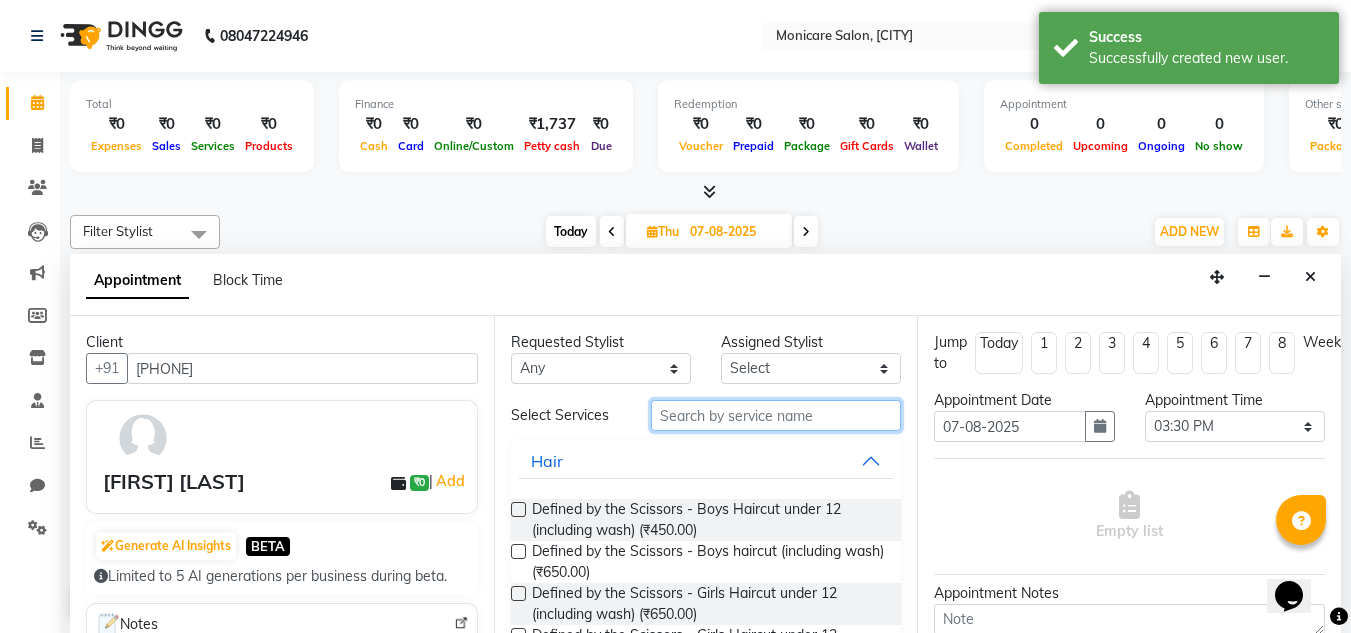 click at bounding box center (776, 415) 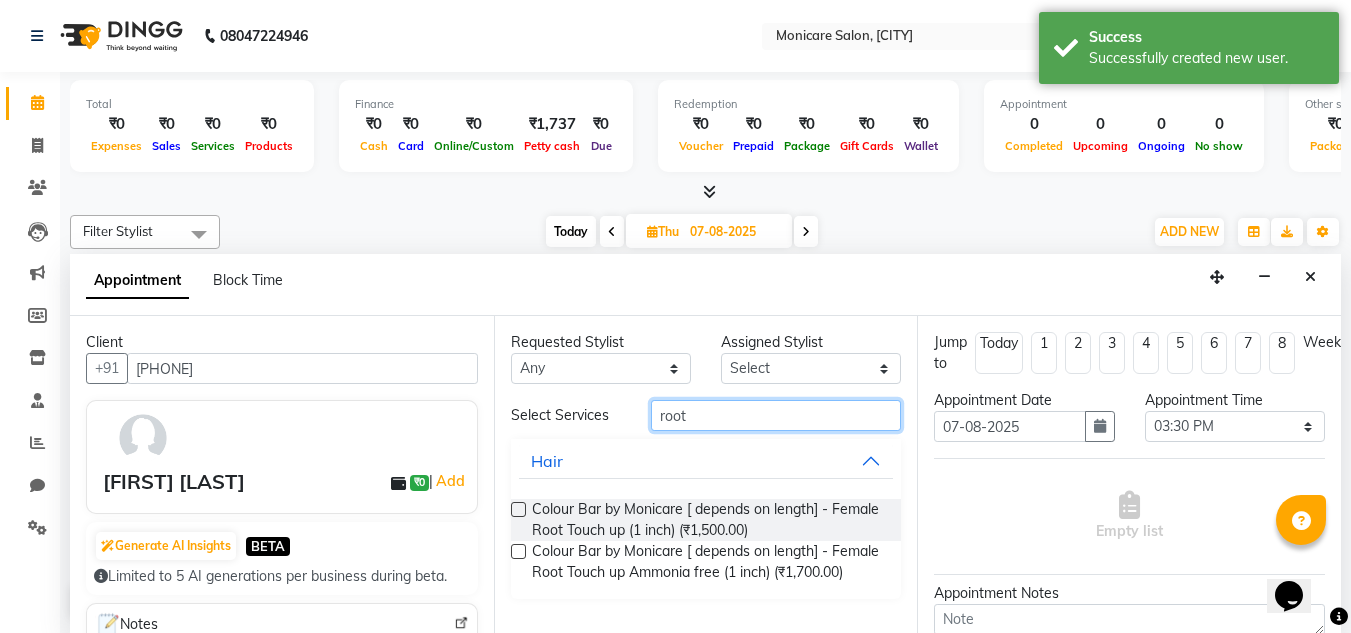type on "root" 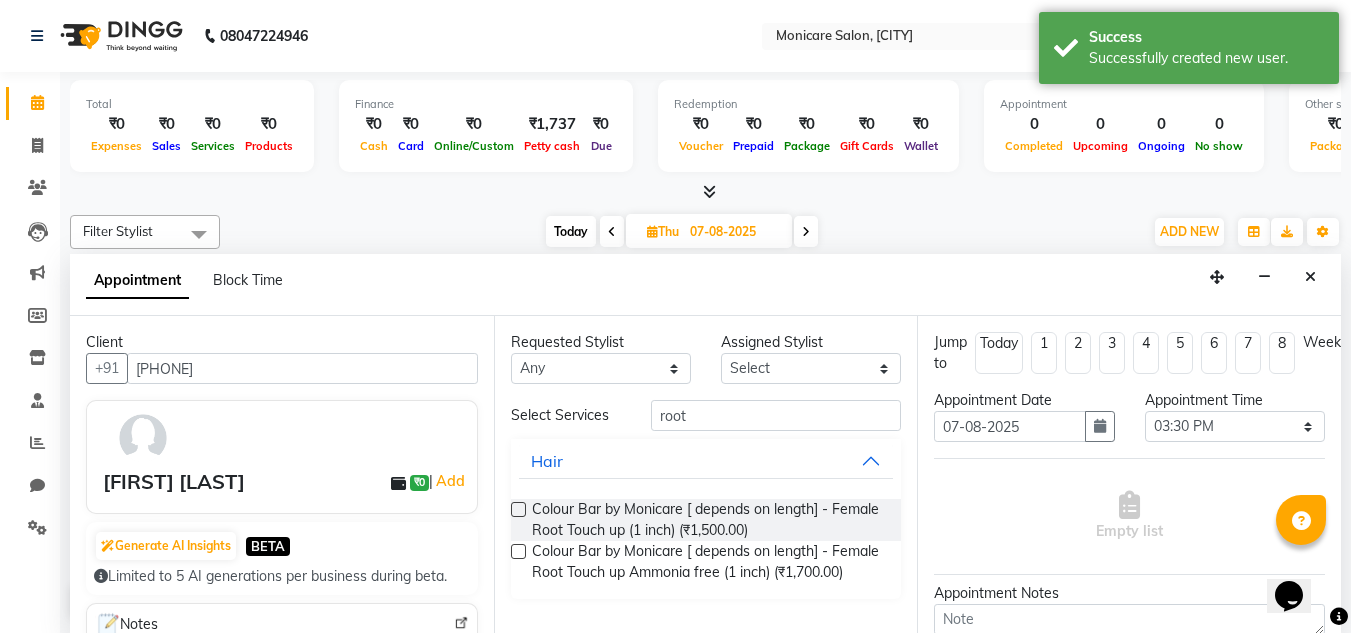click at bounding box center (518, 509) 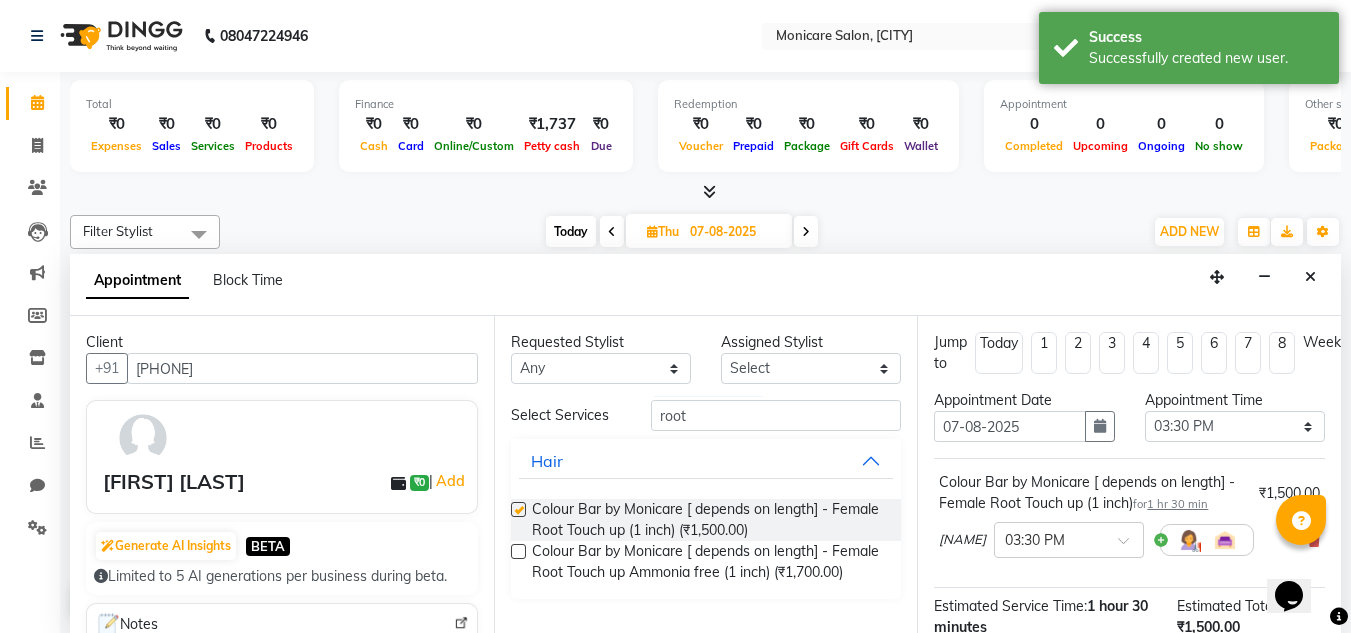 checkbox on "false" 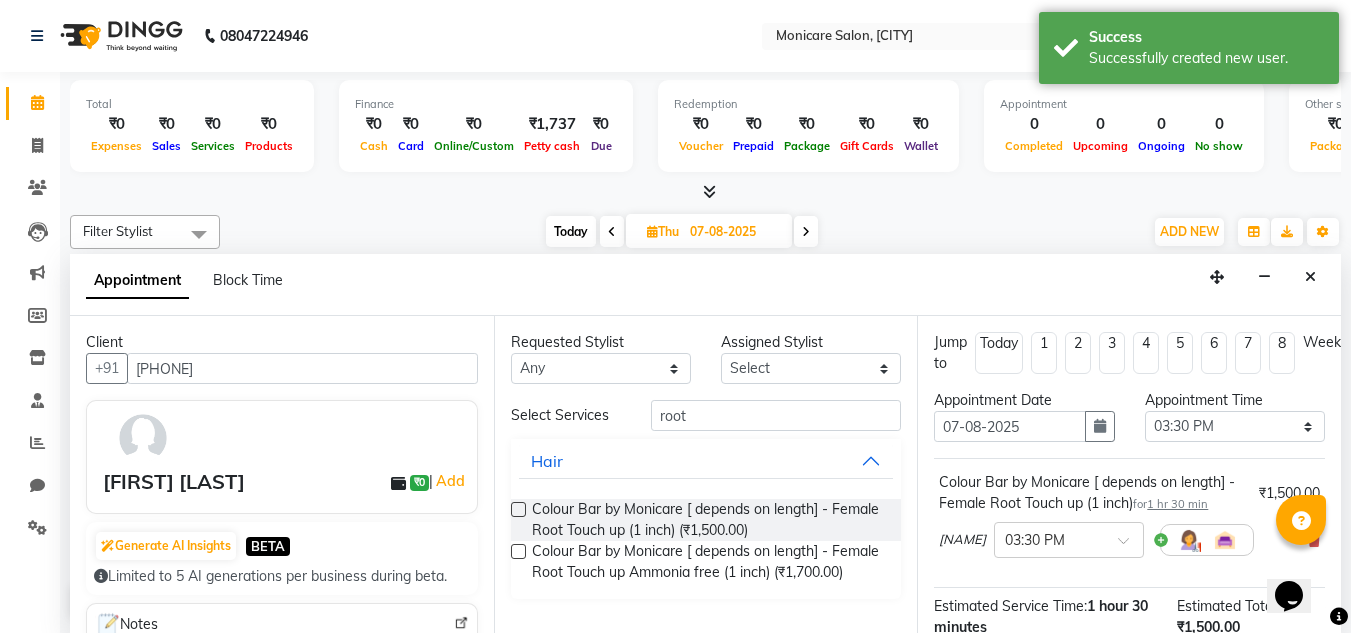 scroll, scrollTop: 265, scrollLeft: 0, axis: vertical 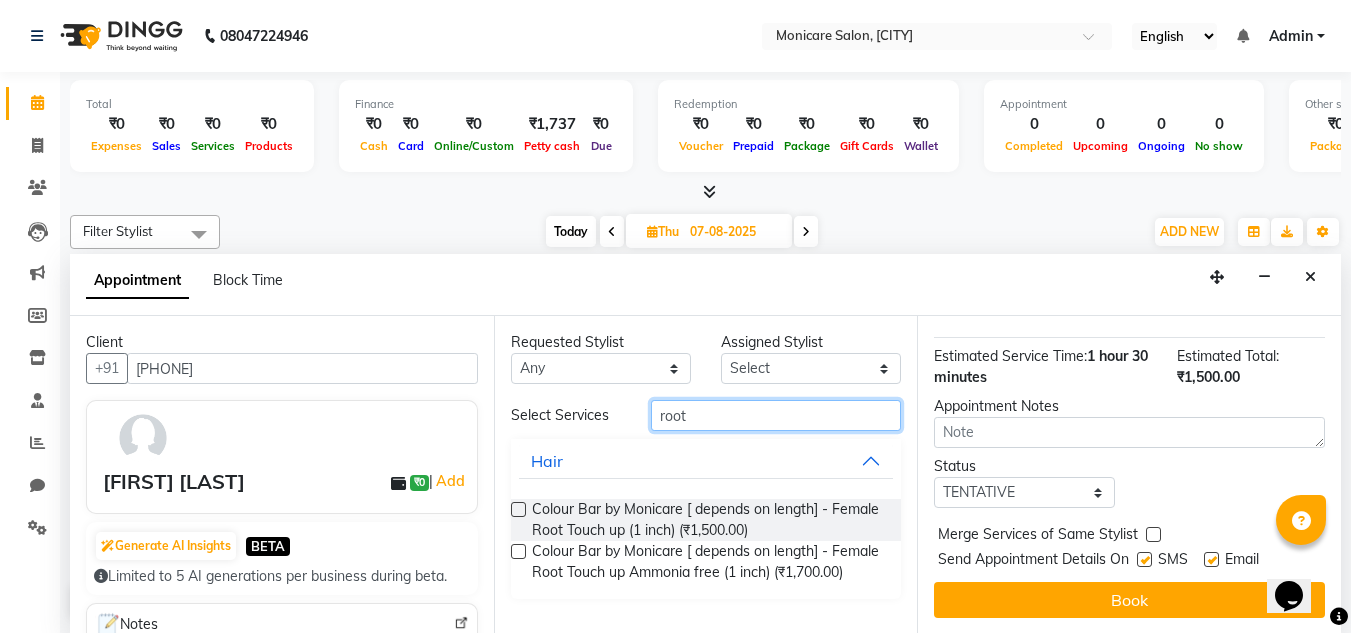 click on "root" at bounding box center (776, 415) 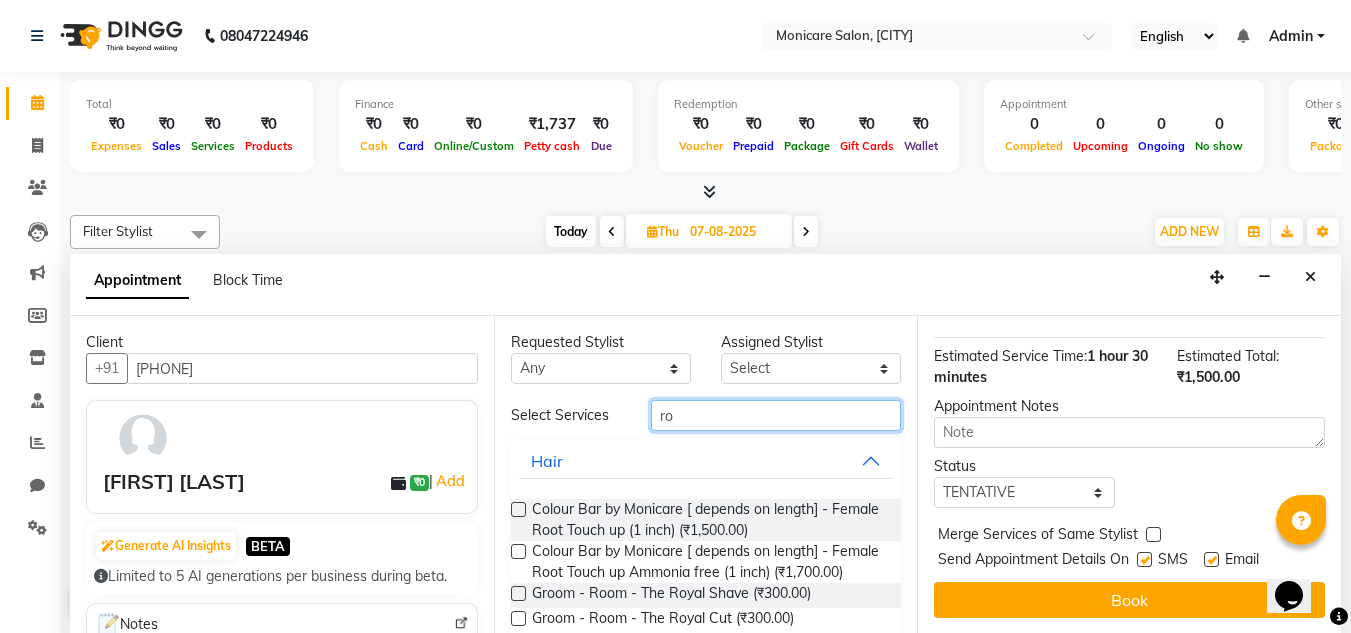 type on "r" 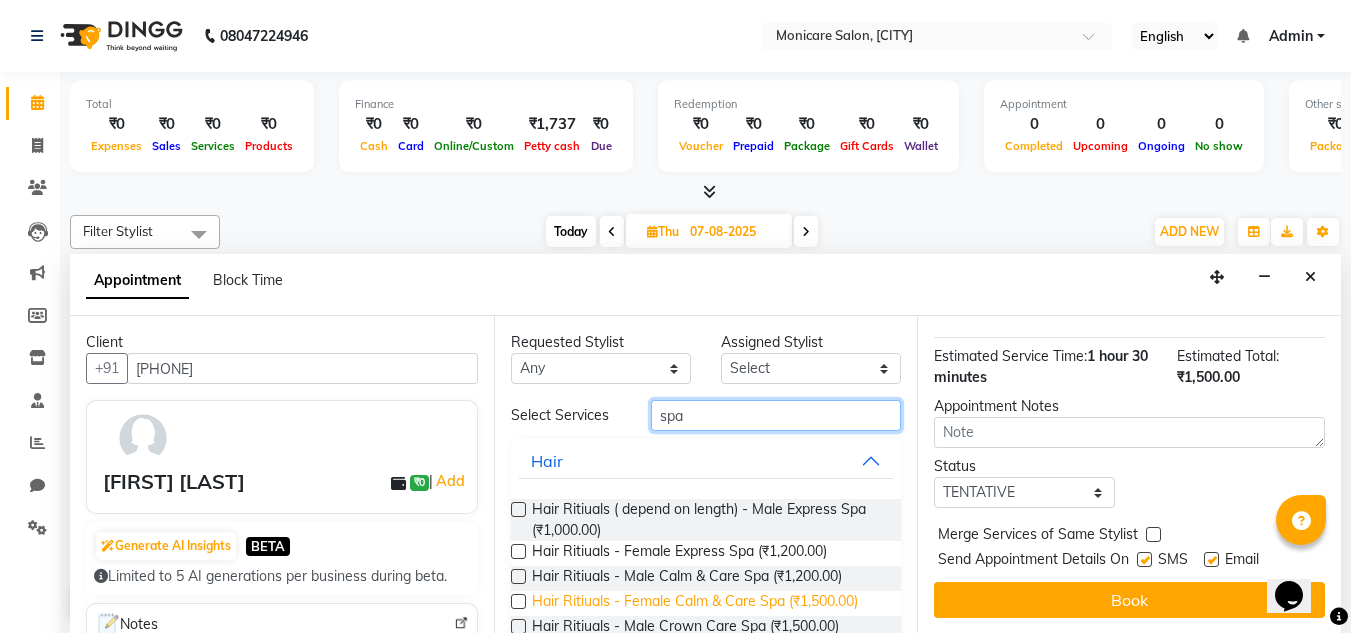 type on "spa" 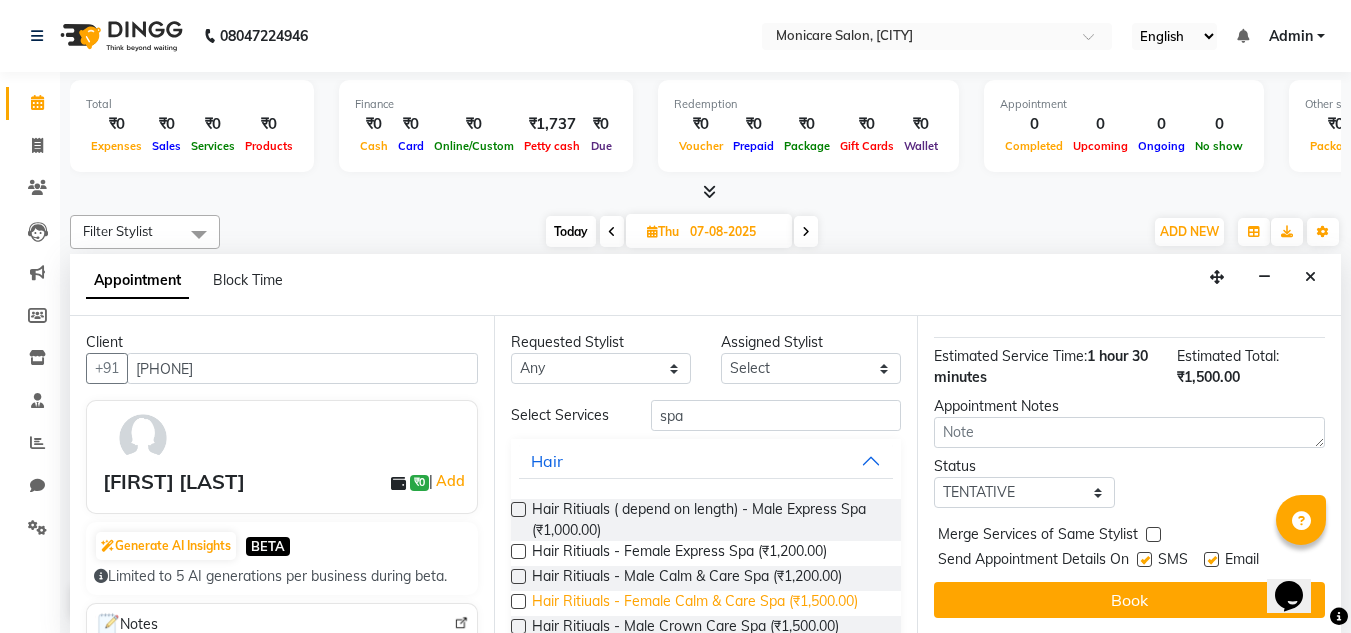 click on "Hair Ritiuals  - Female Calm & Care Spa (₹1,500.00)" at bounding box center (695, 603) 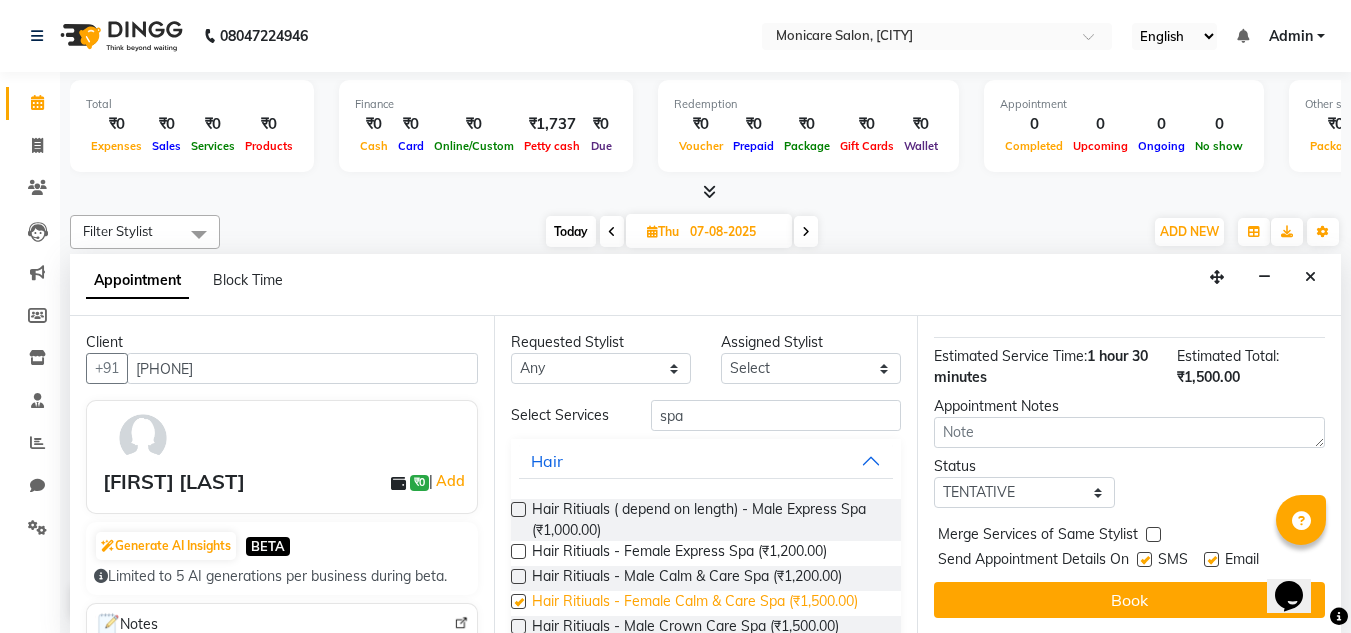 checkbox on "false" 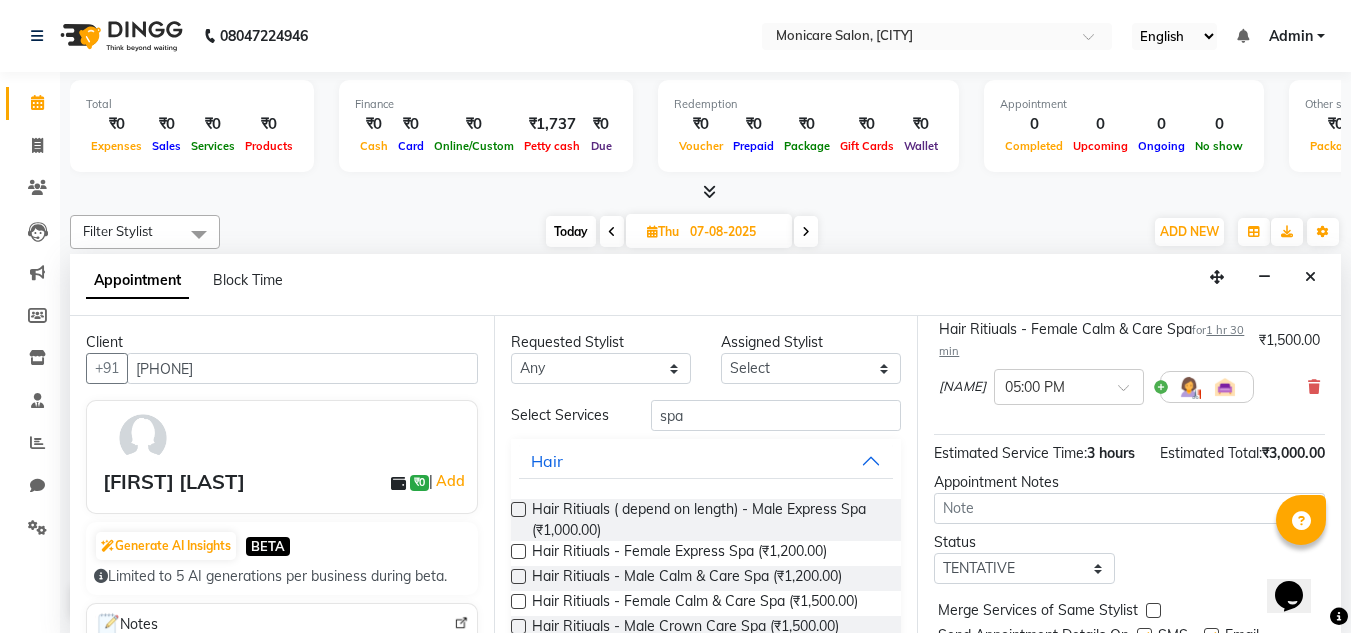 scroll, scrollTop: 377, scrollLeft: 0, axis: vertical 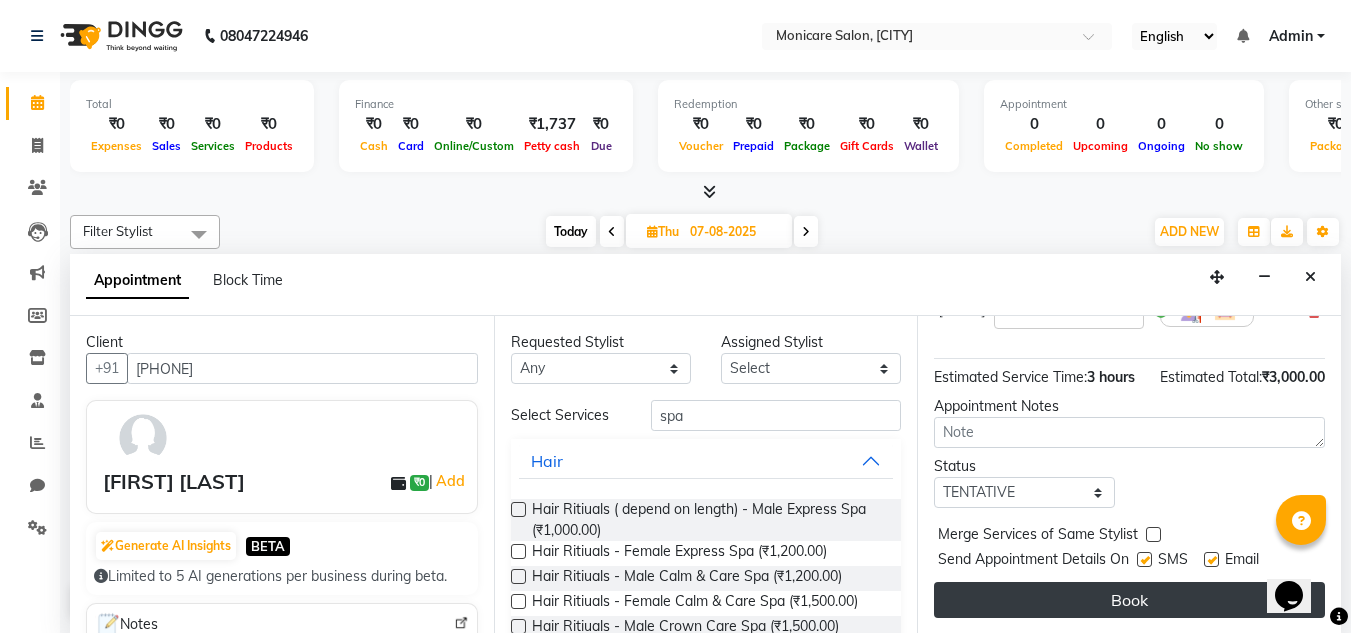 click on "Book" at bounding box center [1129, 600] 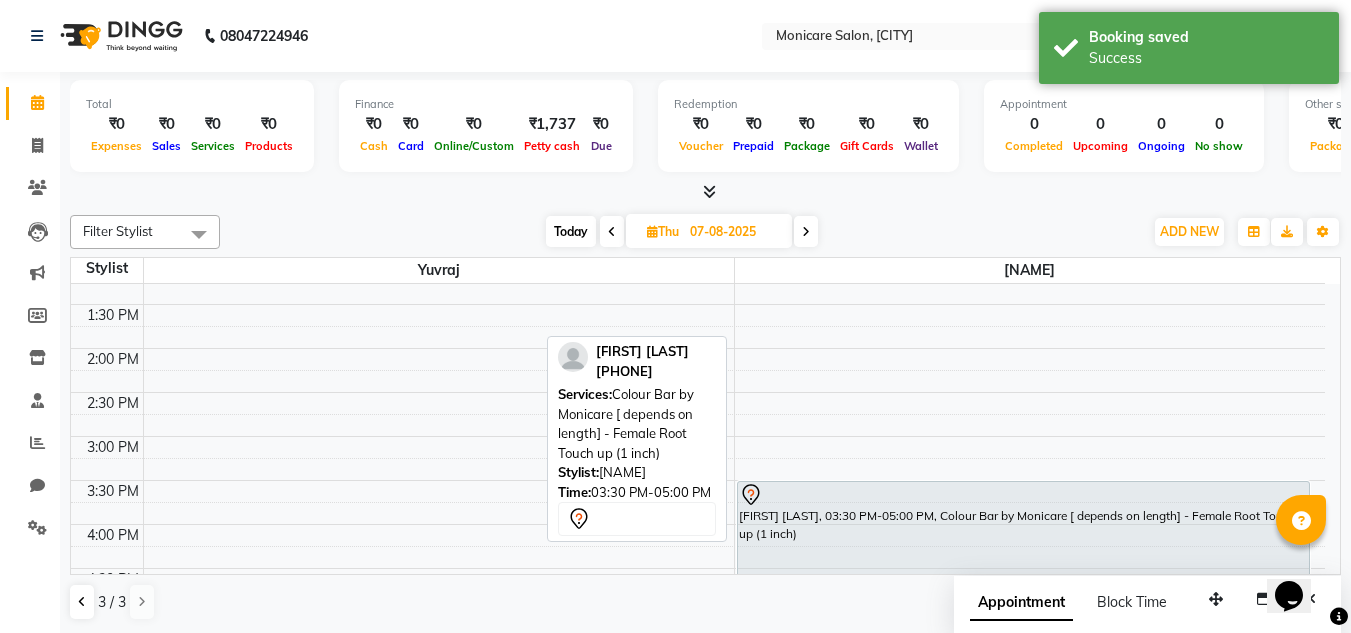 scroll, scrollTop: 462, scrollLeft: 0, axis: vertical 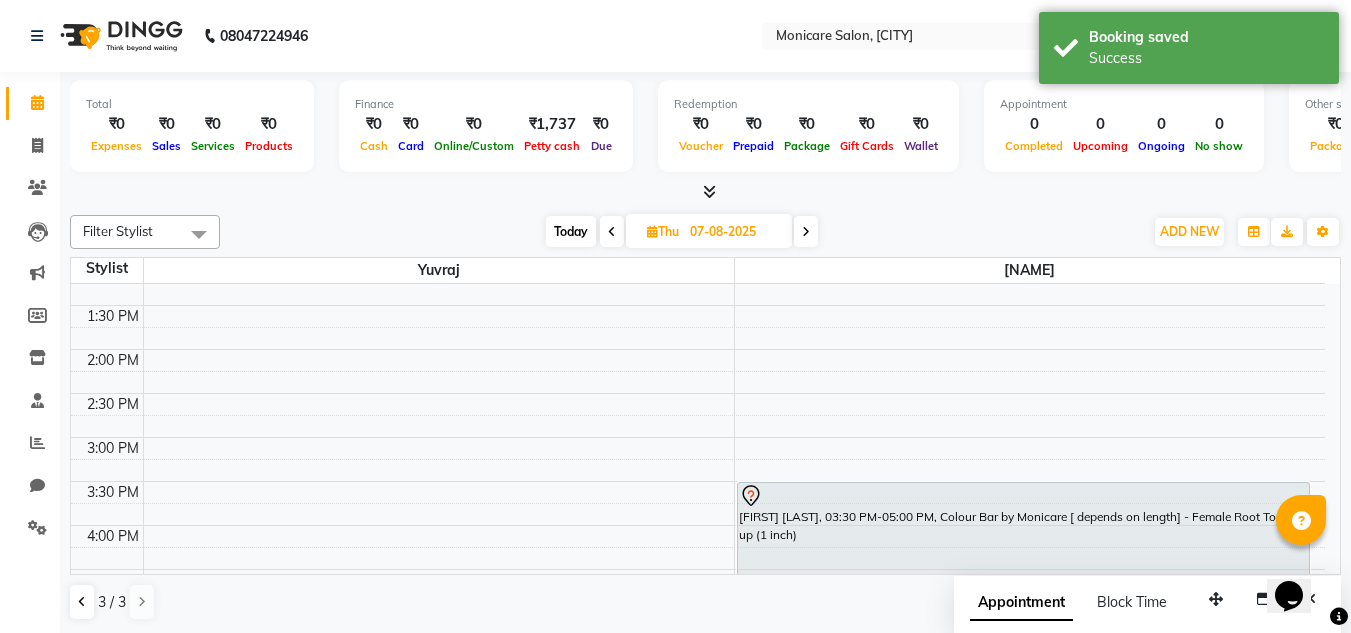 click on "07-08-2025" at bounding box center (734, 232) 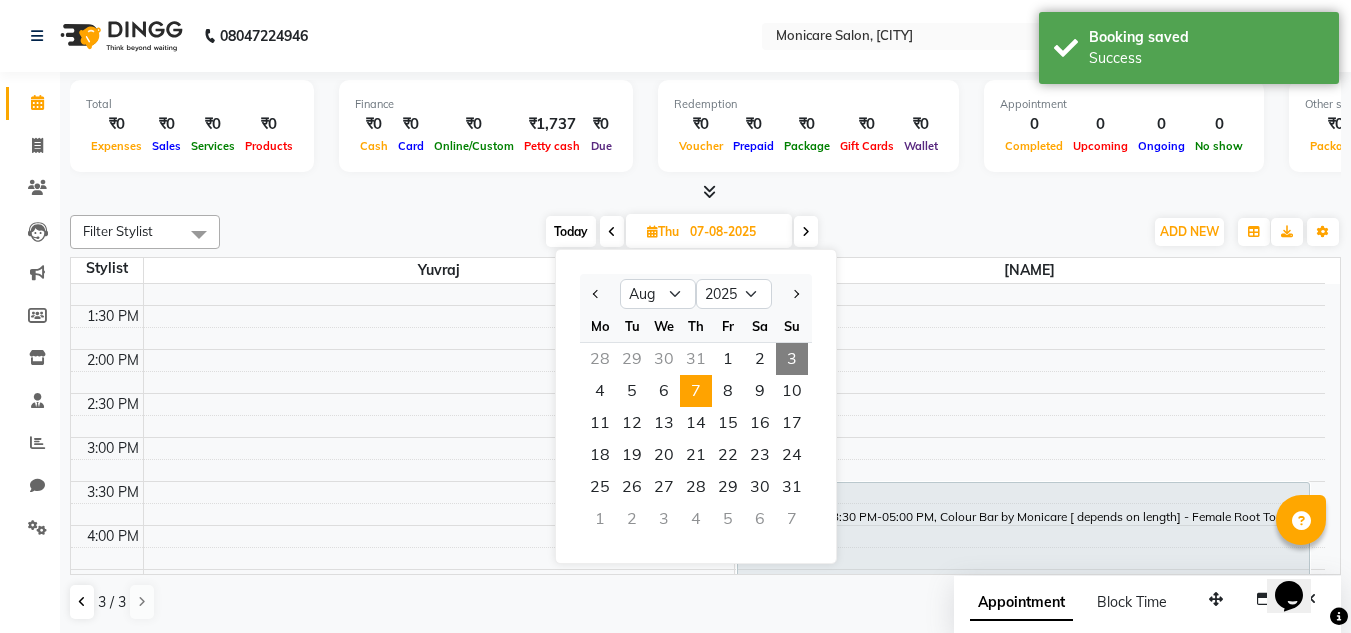 click on "3" at bounding box center [792, 359] 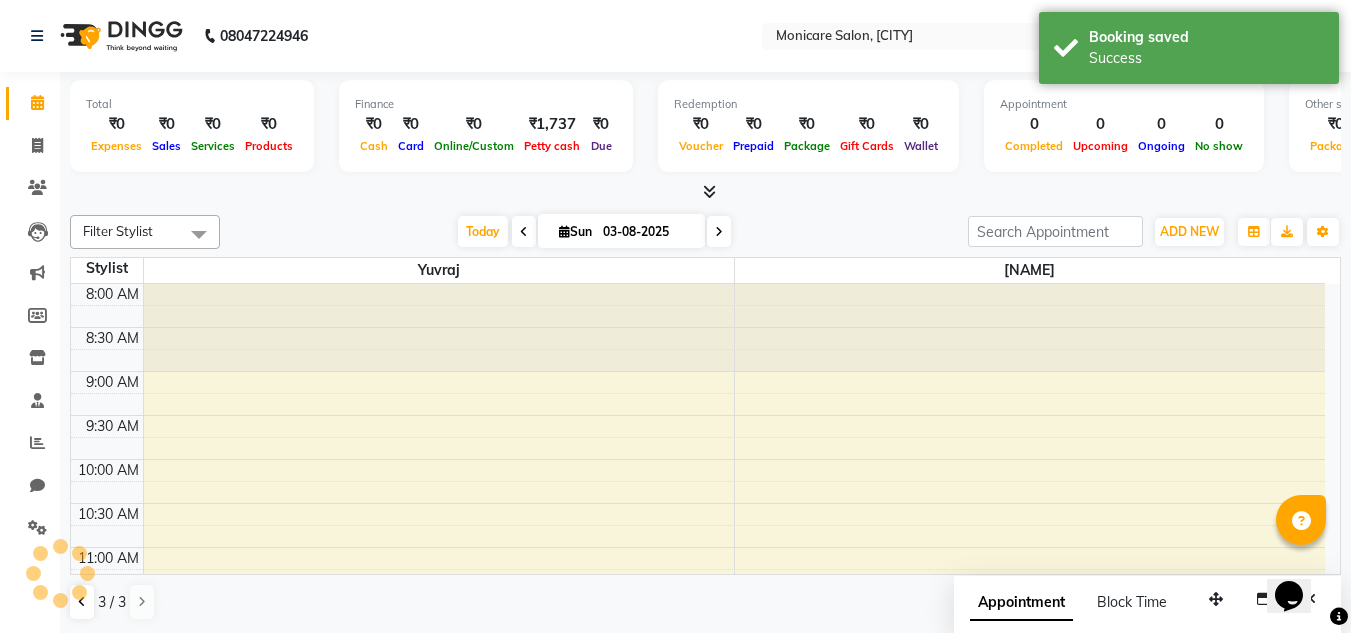 scroll, scrollTop: 529, scrollLeft: 0, axis: vertical 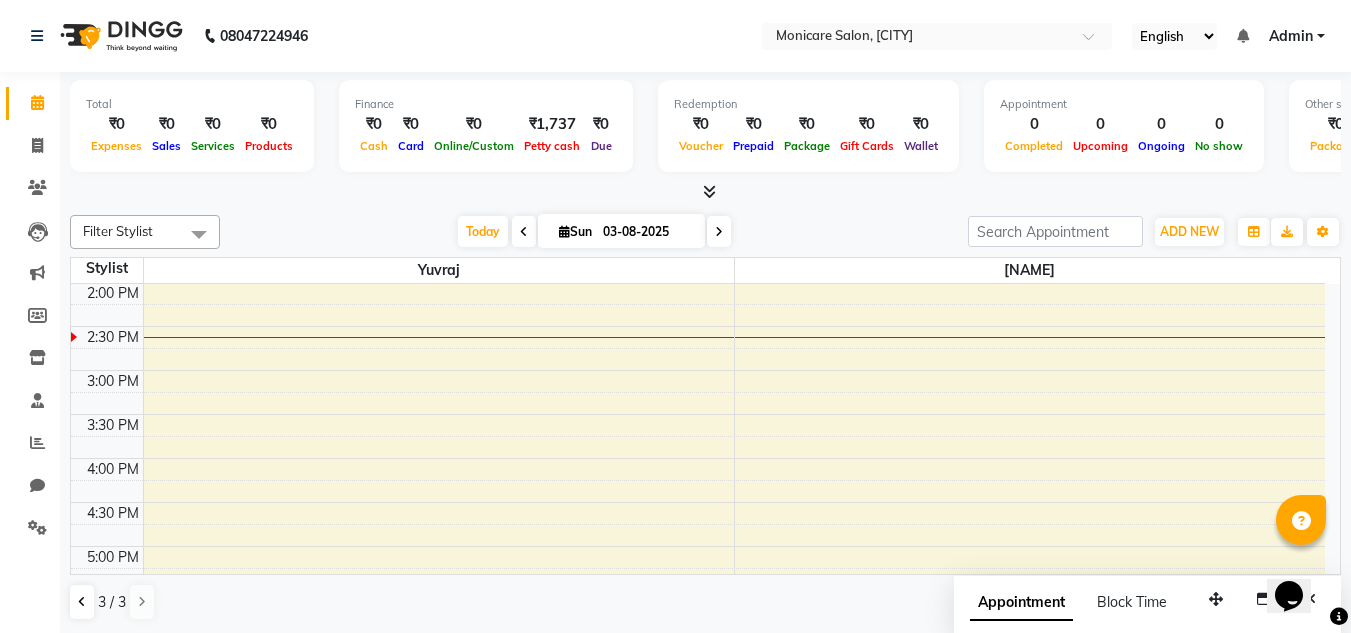 click on "03-08-2025" at bounding box center (647, 232) 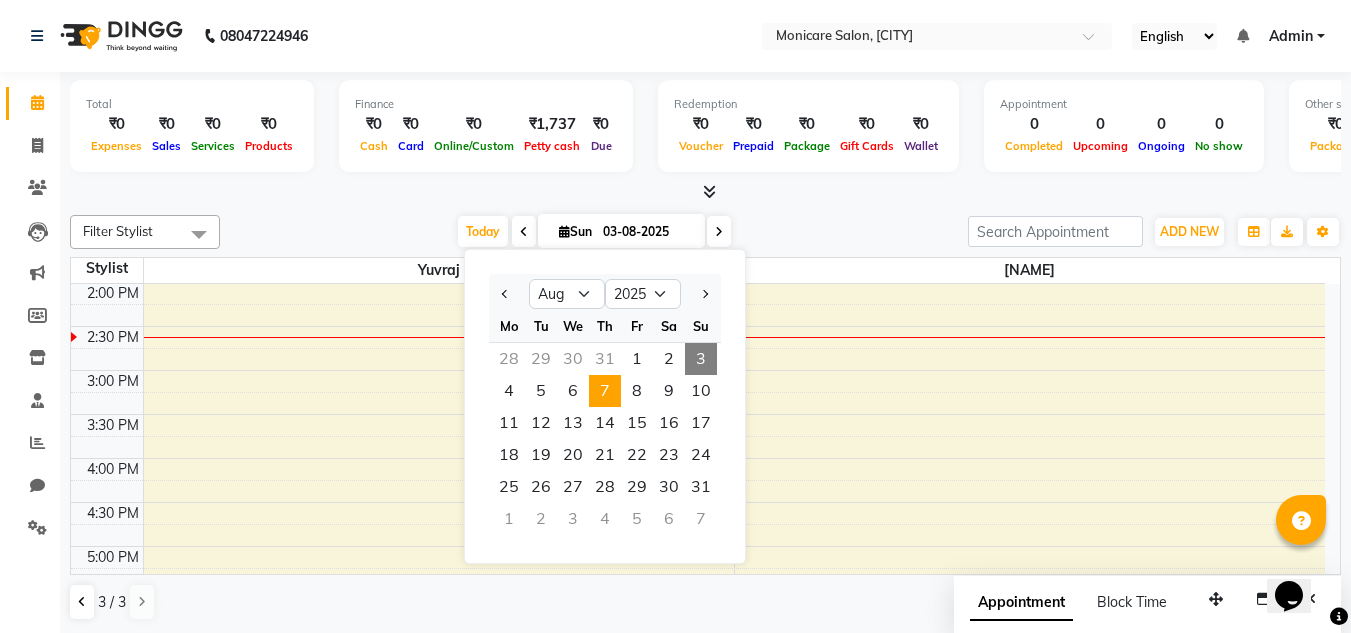 click on "7" at bounding box center (605, 391) 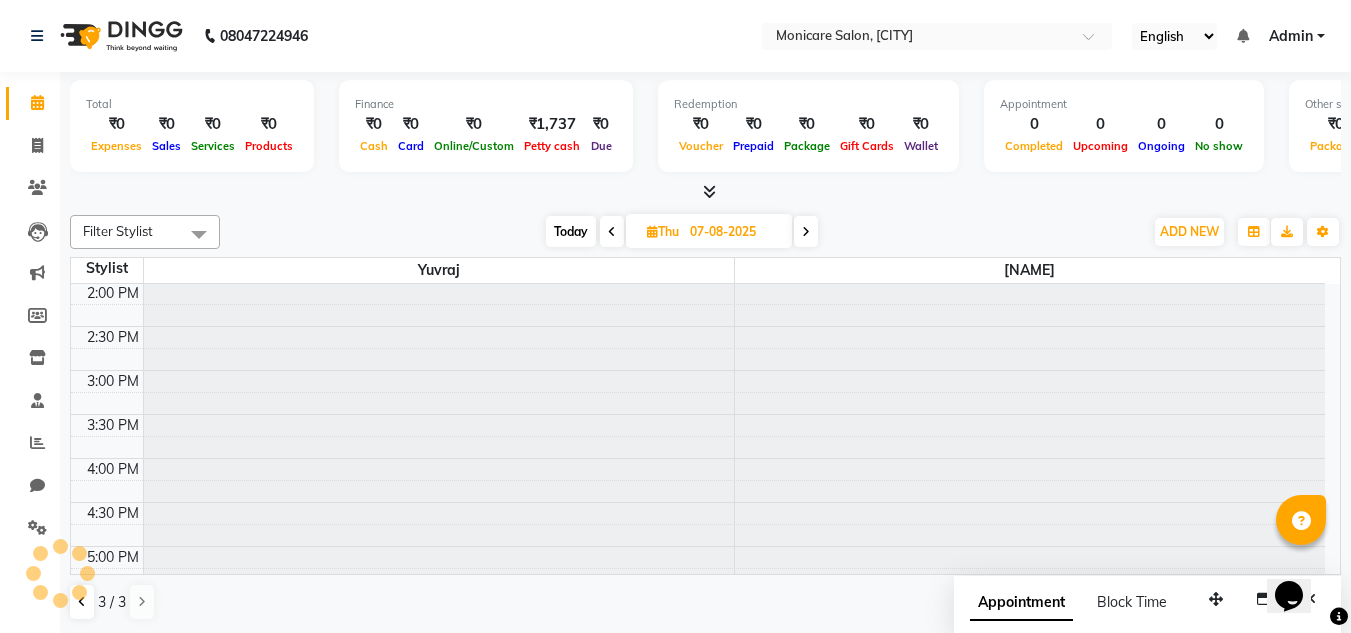 scroll, scrollTop: 529, scrollLeft: 0, axis: vertical 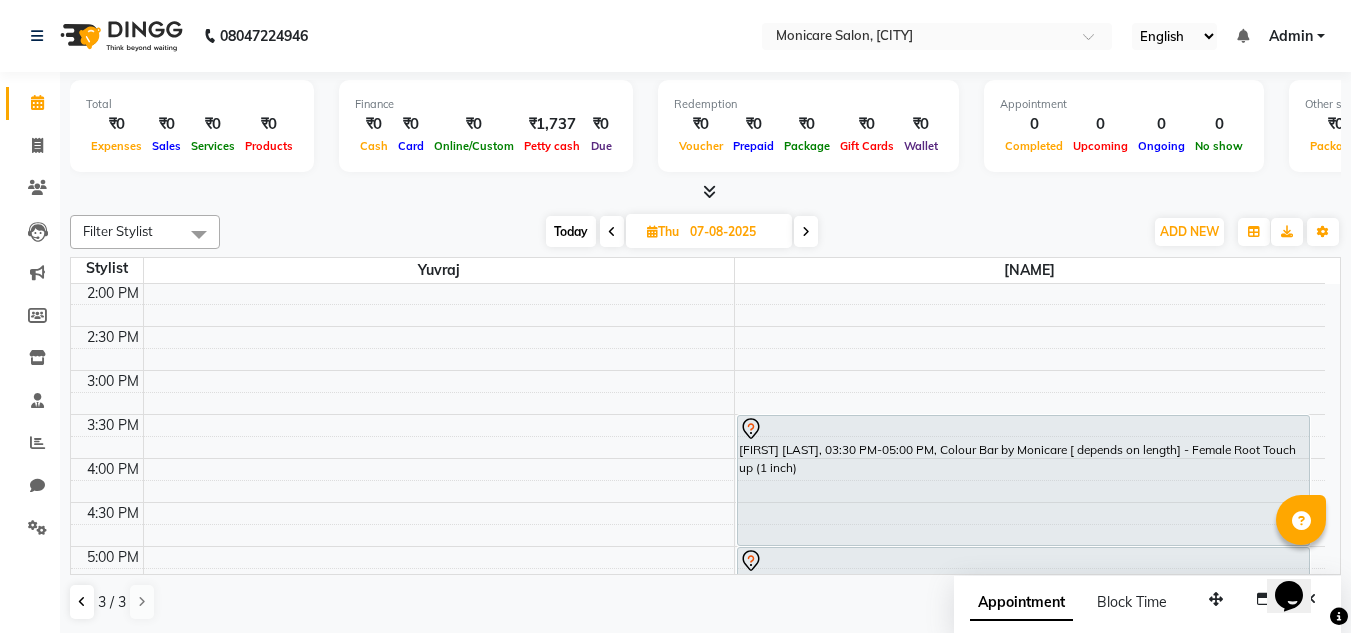 click on "07-08-2025" at bounding box center [734, 232] 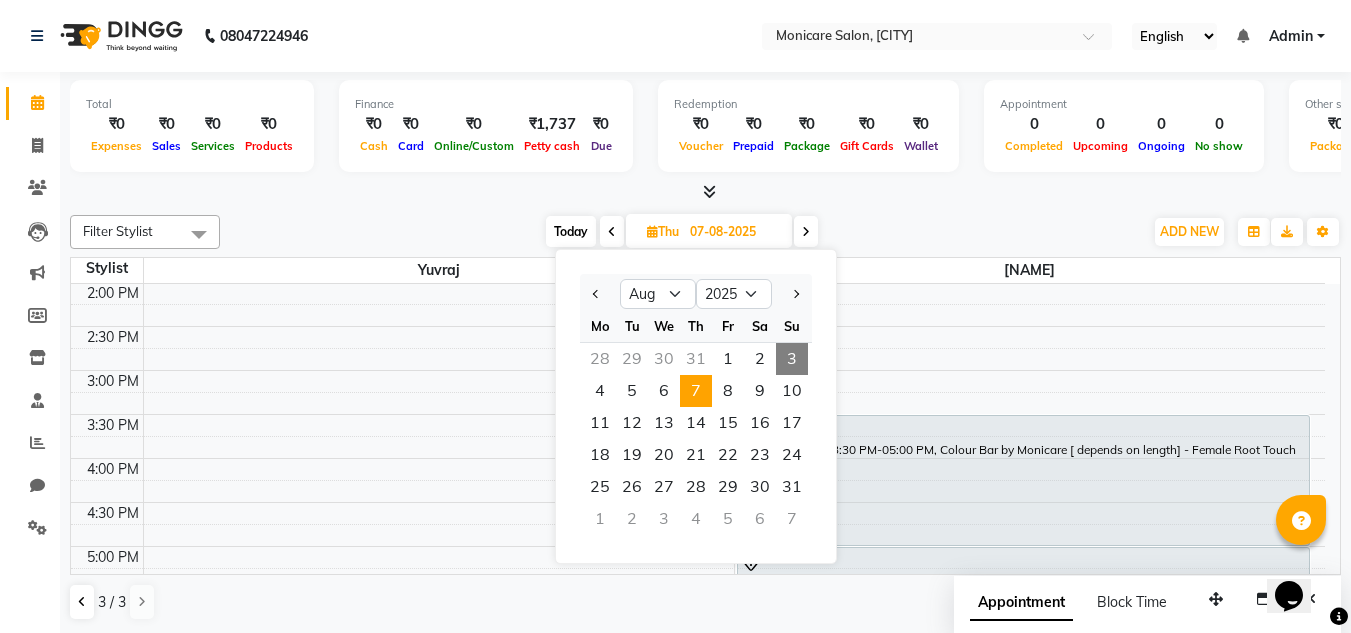 click on "Mo Tu We Th Fr Sa Su" at bounding box center [696, 326] 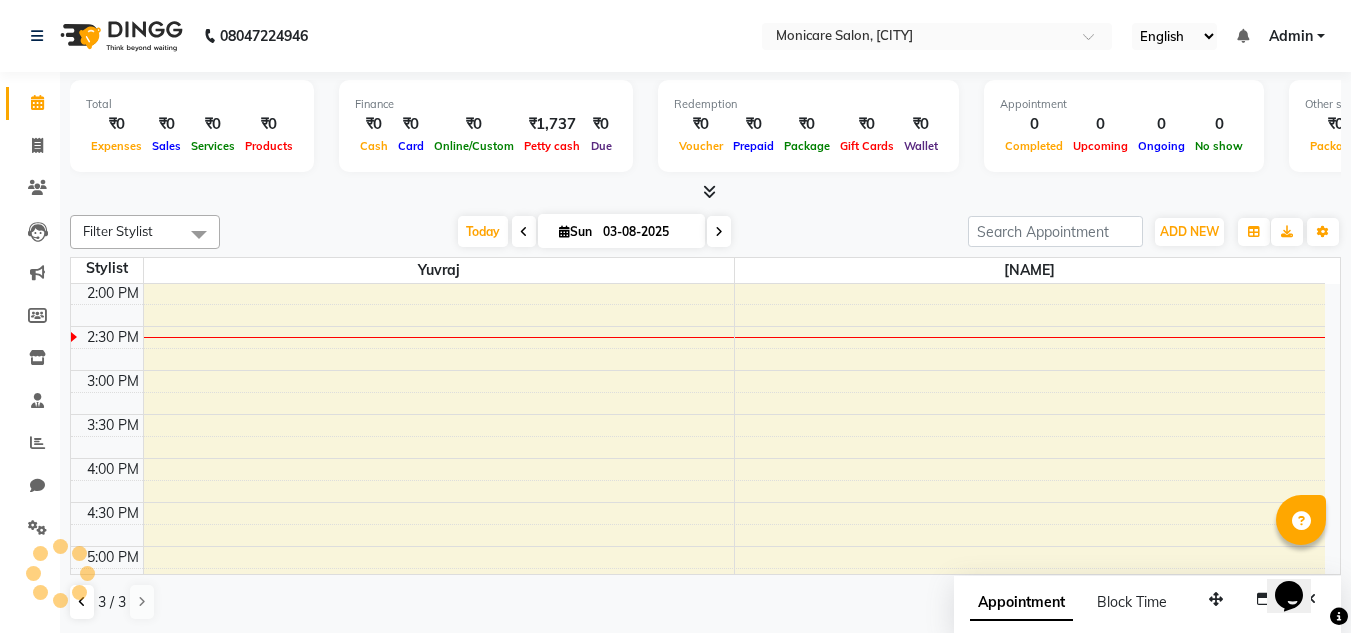 scroll, scrollTop: 529, scrollLeft: 0, axis: vertical 